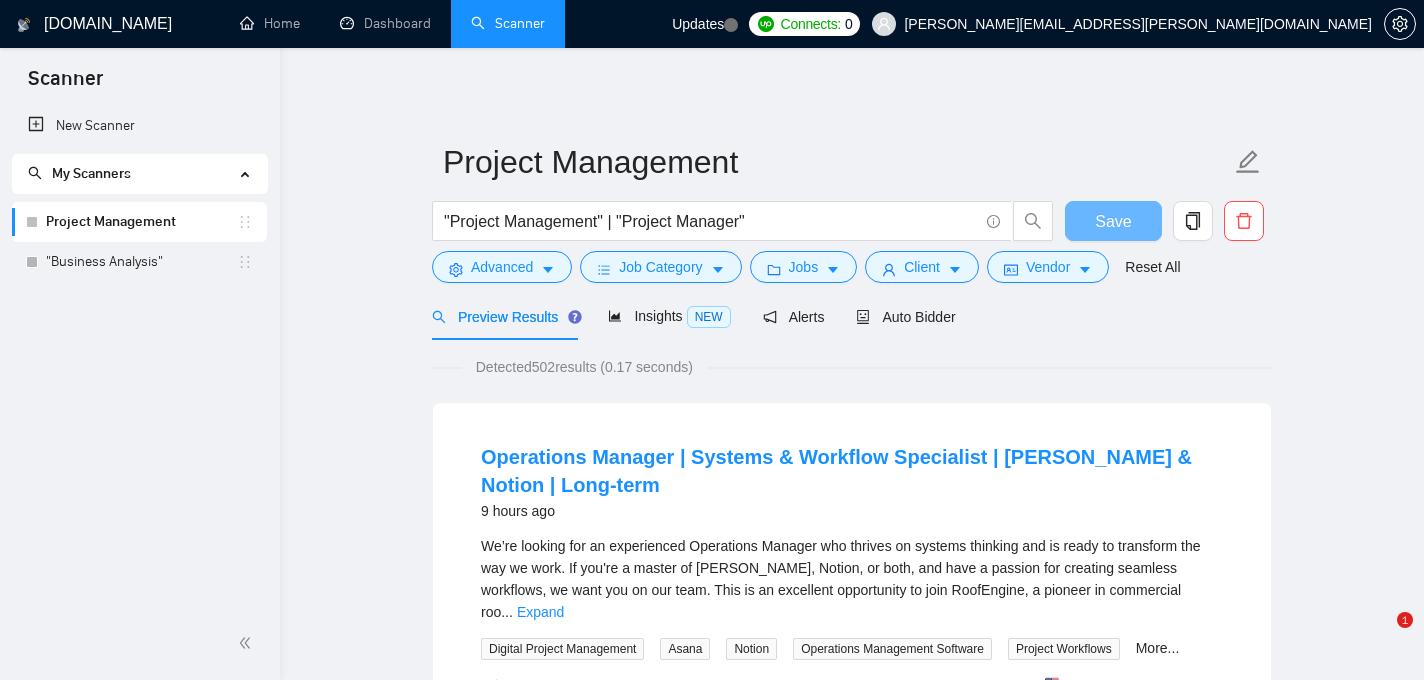 scroll, scrollTop: 0, scrollLeft: 0, axis: both 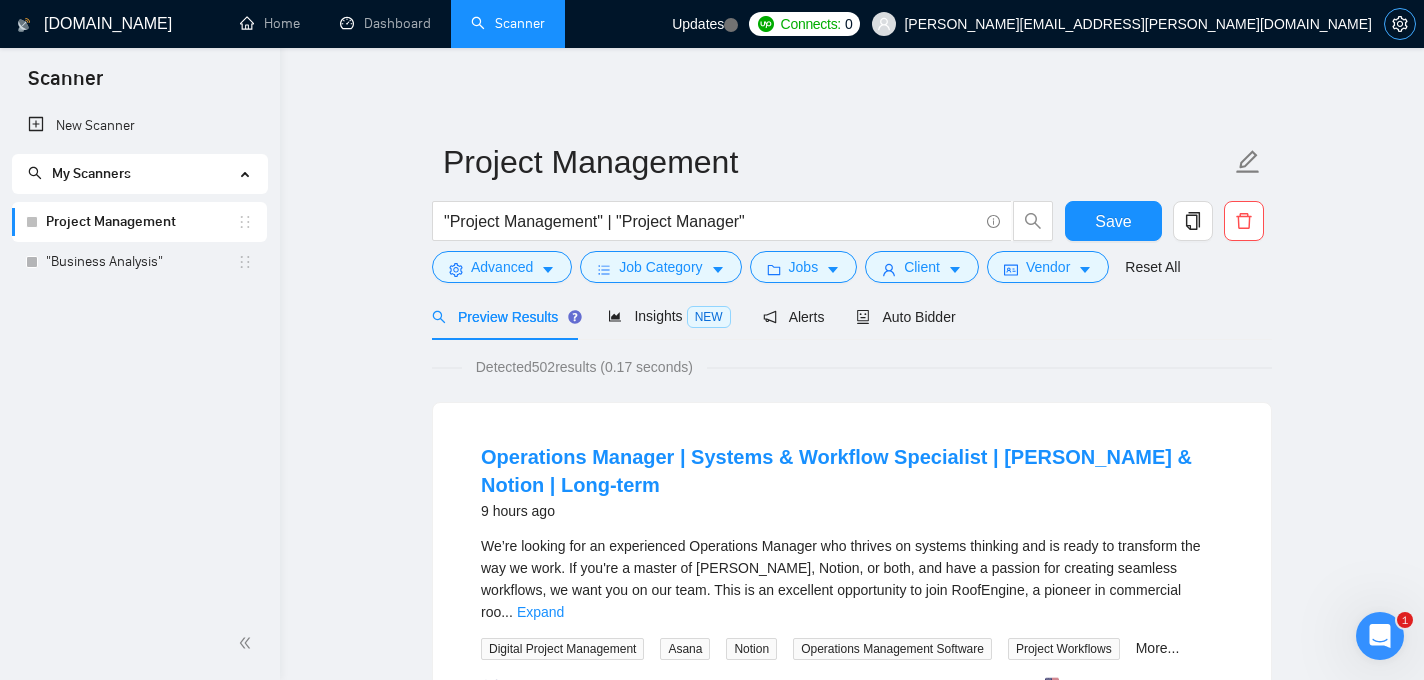 click 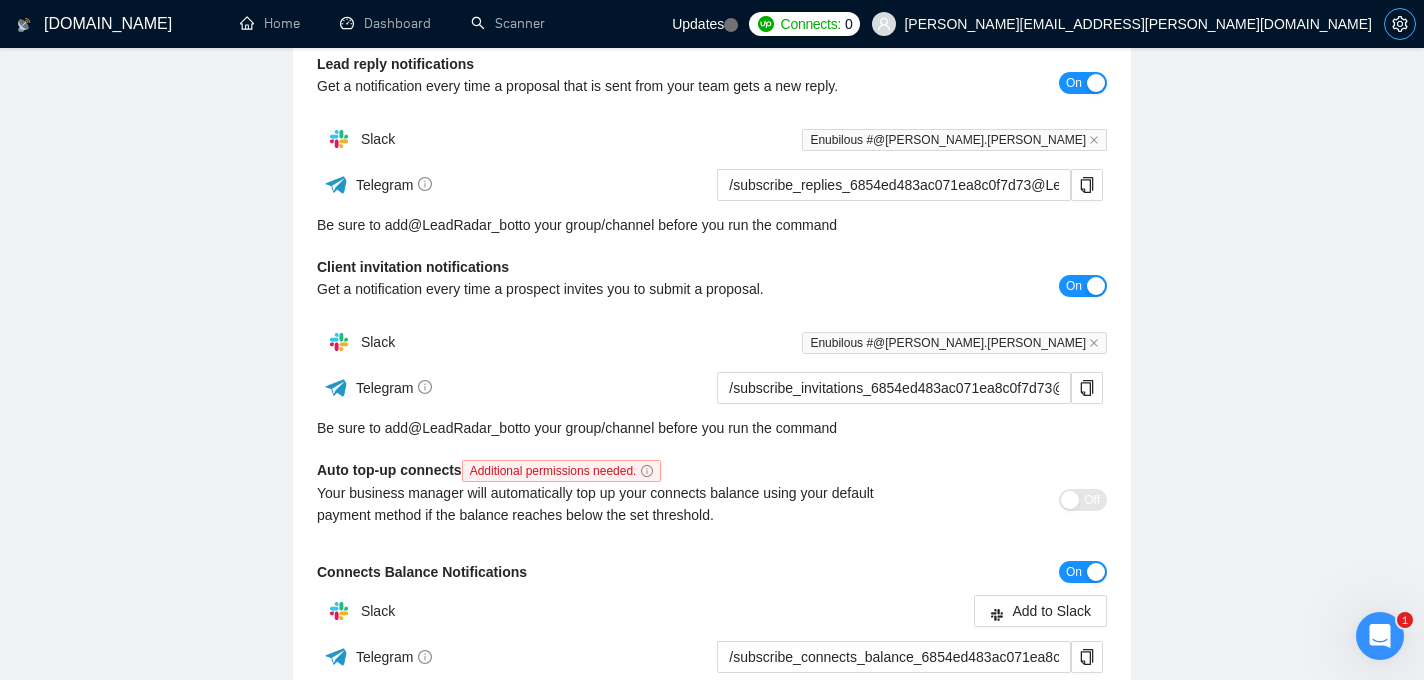 scroll, scrollTop: 285, scrollLeft: 0, axis: vertical 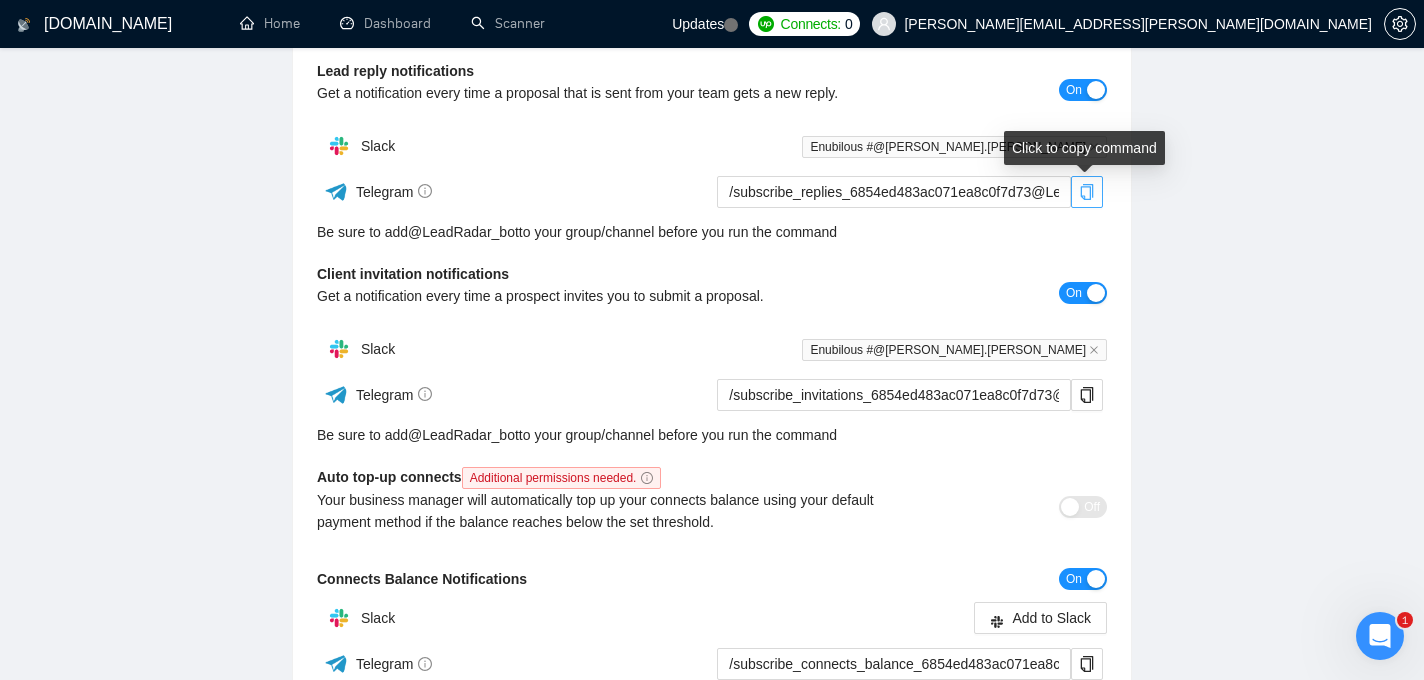 click 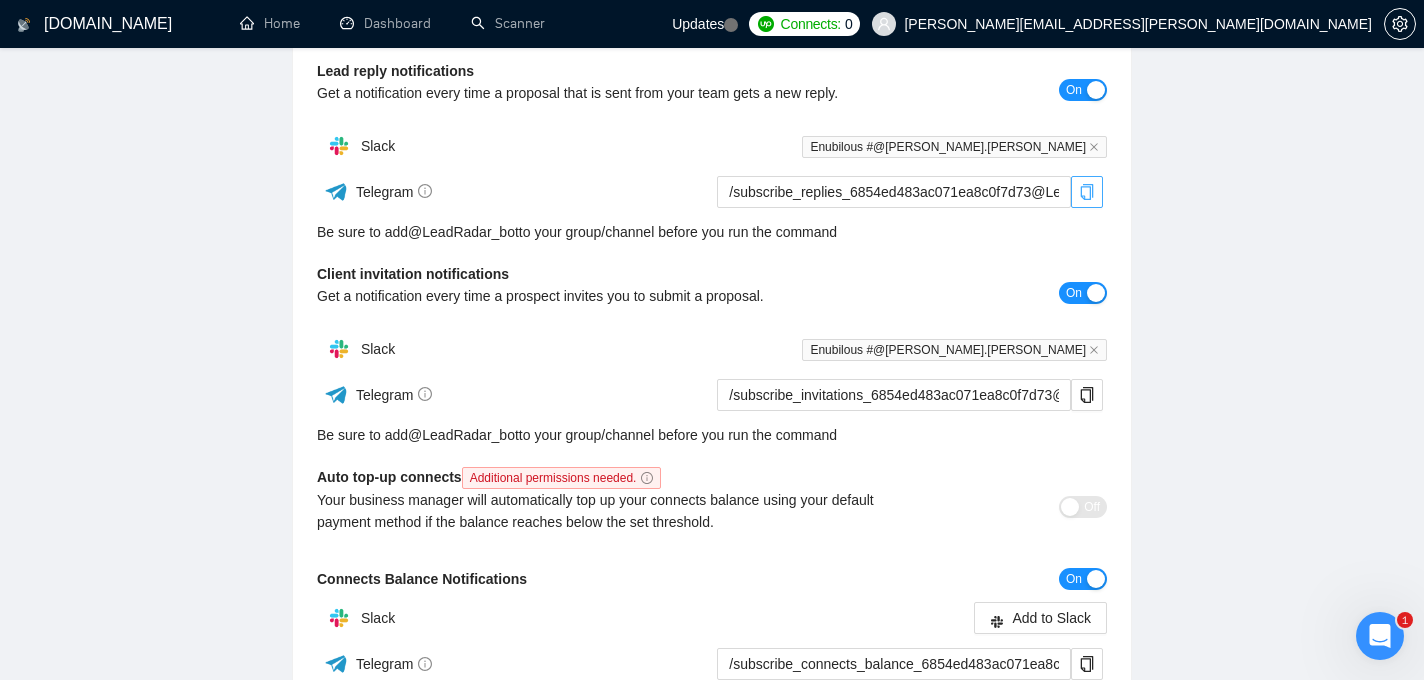 scroll, scrollTop: 247, scrollLeft: 0, axis: vertical 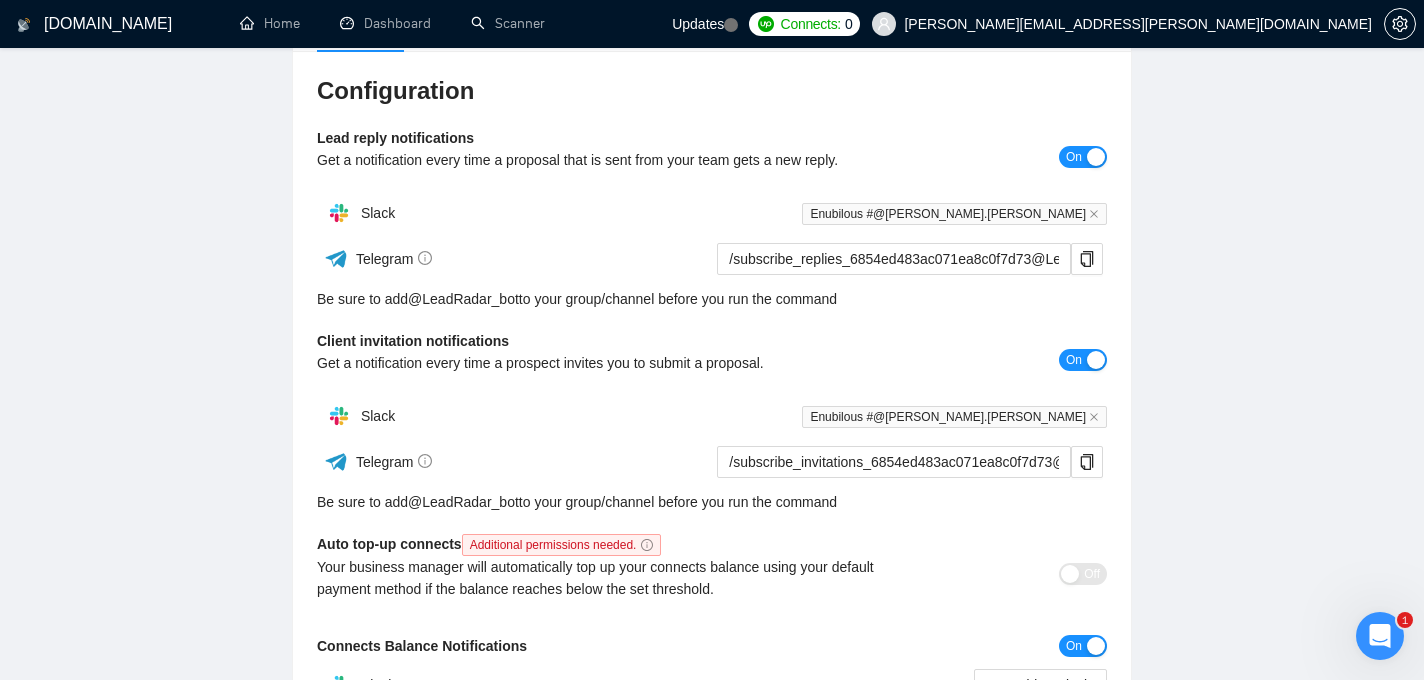 click on "Team Settings [PERSON_NAME][EMAIL_ADDRESS][PERSON_NAME][DOMAIN_NAME] Preferences Subscription Members Integrations Limits Configuration Lead reply notifications Get a notification every time a proposal that is sent from your team gets a new reply. On   Slack Enubilous #@[PERSON_NAME].[PERSON_NAME]   Telegram /subscribe_replies_6854ed483ac071ea8c0f7d73@LeadRadar_bot Be sure to add  @ LeadRadar_bot  to your group/channel before you run the command Client invitation notifications Get a notification every time a prospect invites you to submit a proposal. On   Slack Enubilous #@[PERSON_NAME].[PERSON_NAME]   Telegram /subscribe_invitations_6854ed483ac071ea8c0f7d73@LeadRadar_bot Be sure to add  @ LeadRadar_bot  to your group/channel before you run the command Auto top-up connects   Additional permissions needed. Your business manager will automatically top up your connects balance using your default payment method if the balance reaches below the set threshold. Off Connects Balance Notifications On   Slack Add to Slack   Telegram Be sure to add  @ LeadRadar_bot 50" at bounding box center (712, 389) 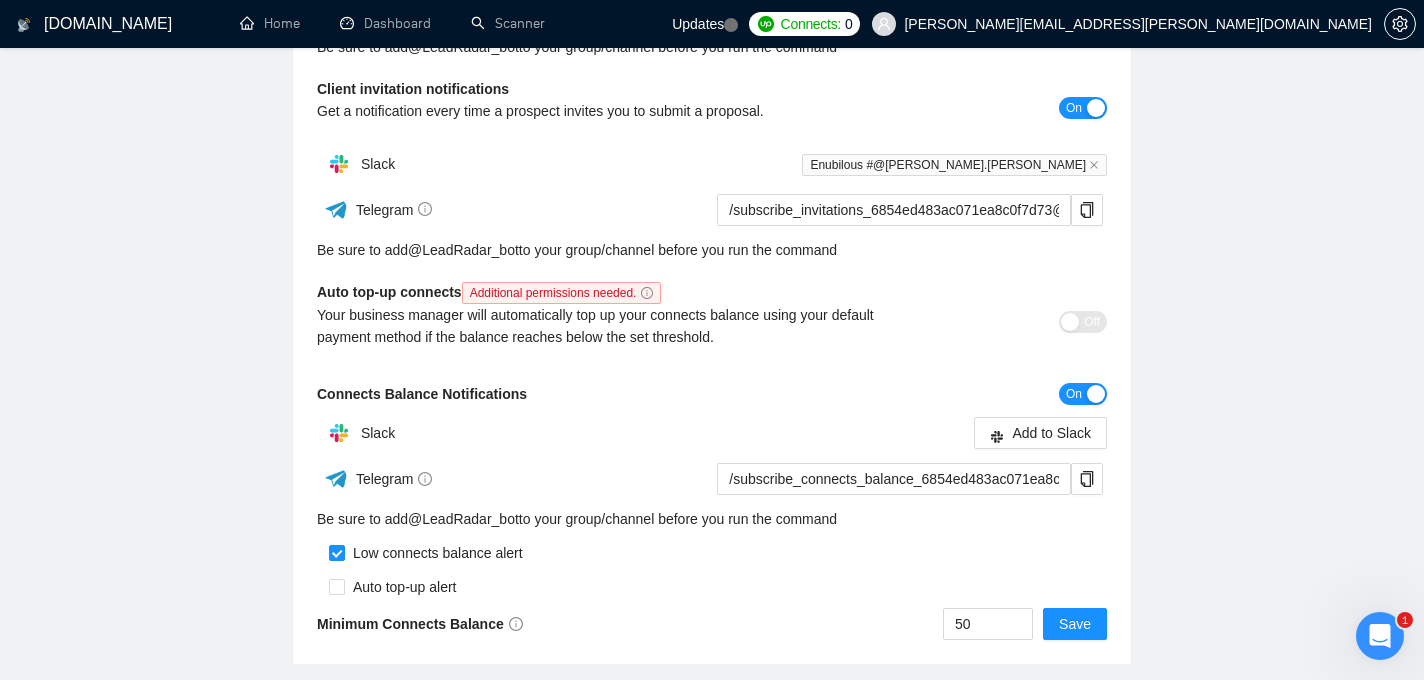 scroll, scrollTop: 537, scrollLeft: 0, axis: vertical 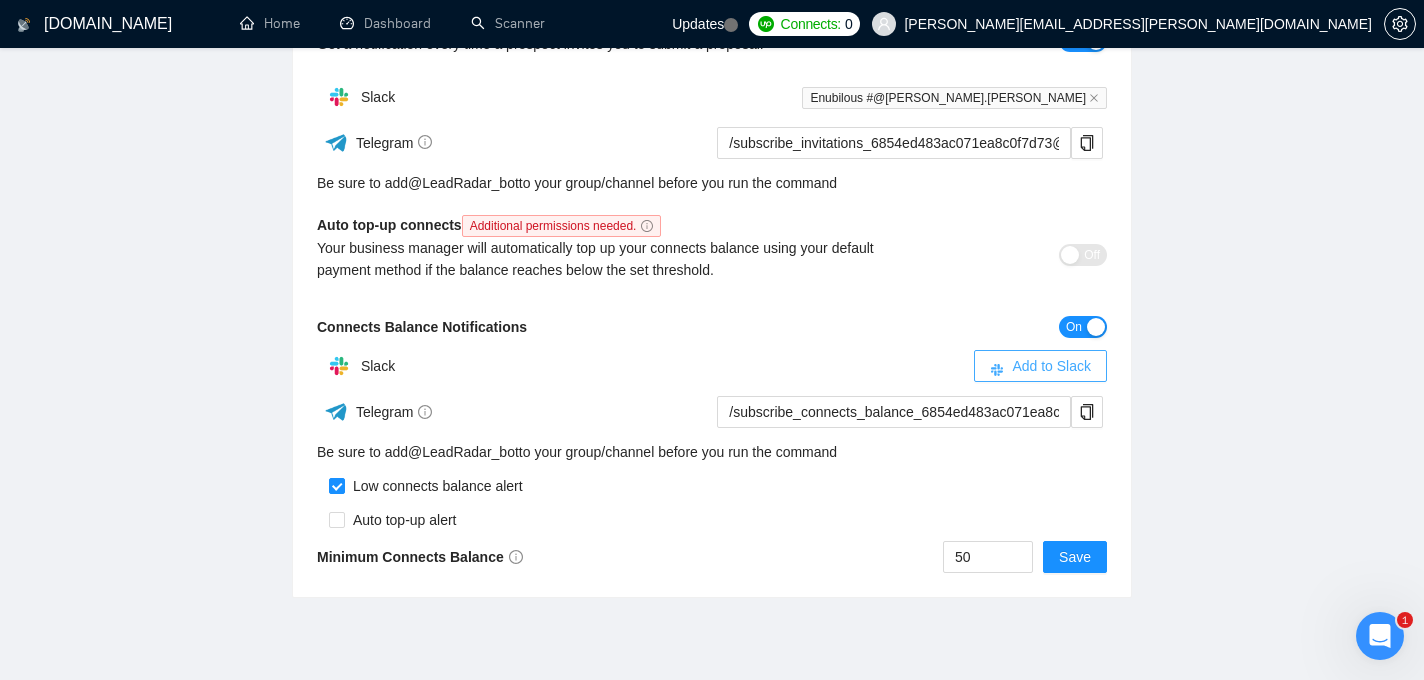 click on "Add to Slack" at bounding box center [1051, 366] 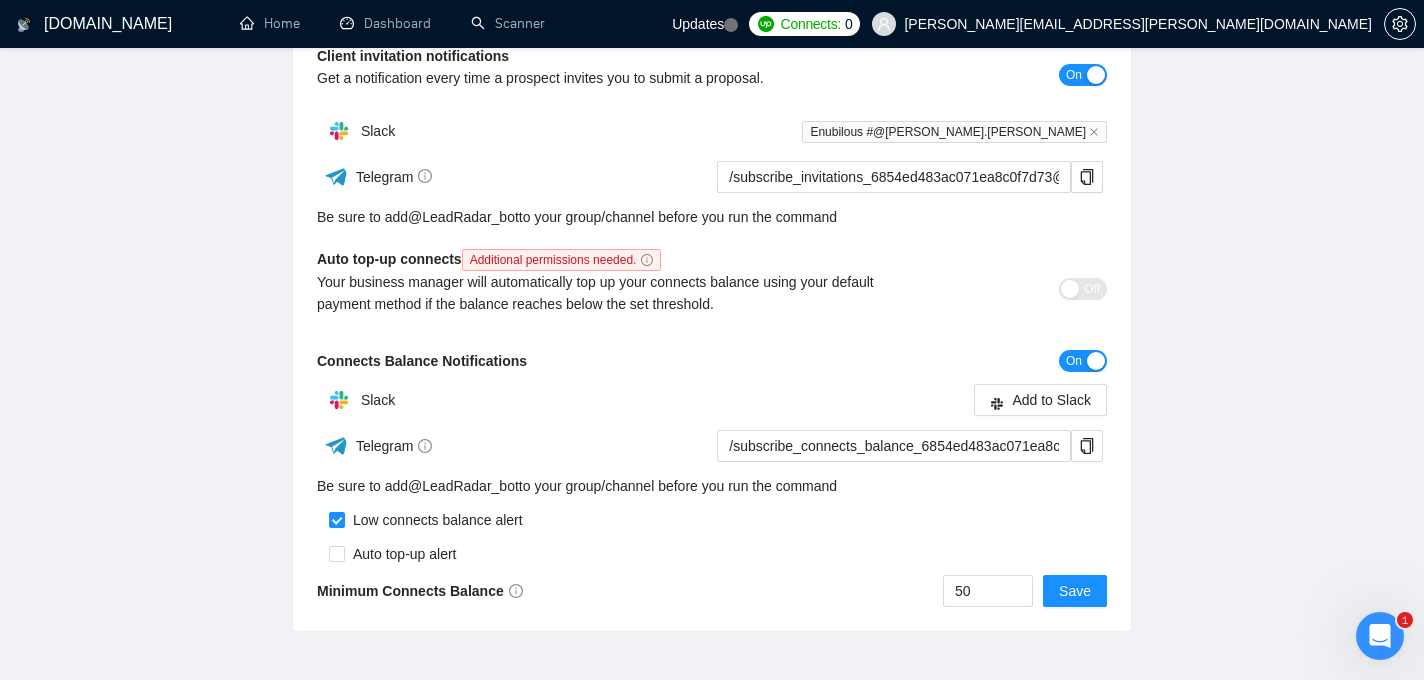 scroll, scrollTop: 609, scrollLeft: 0, axis: vertical 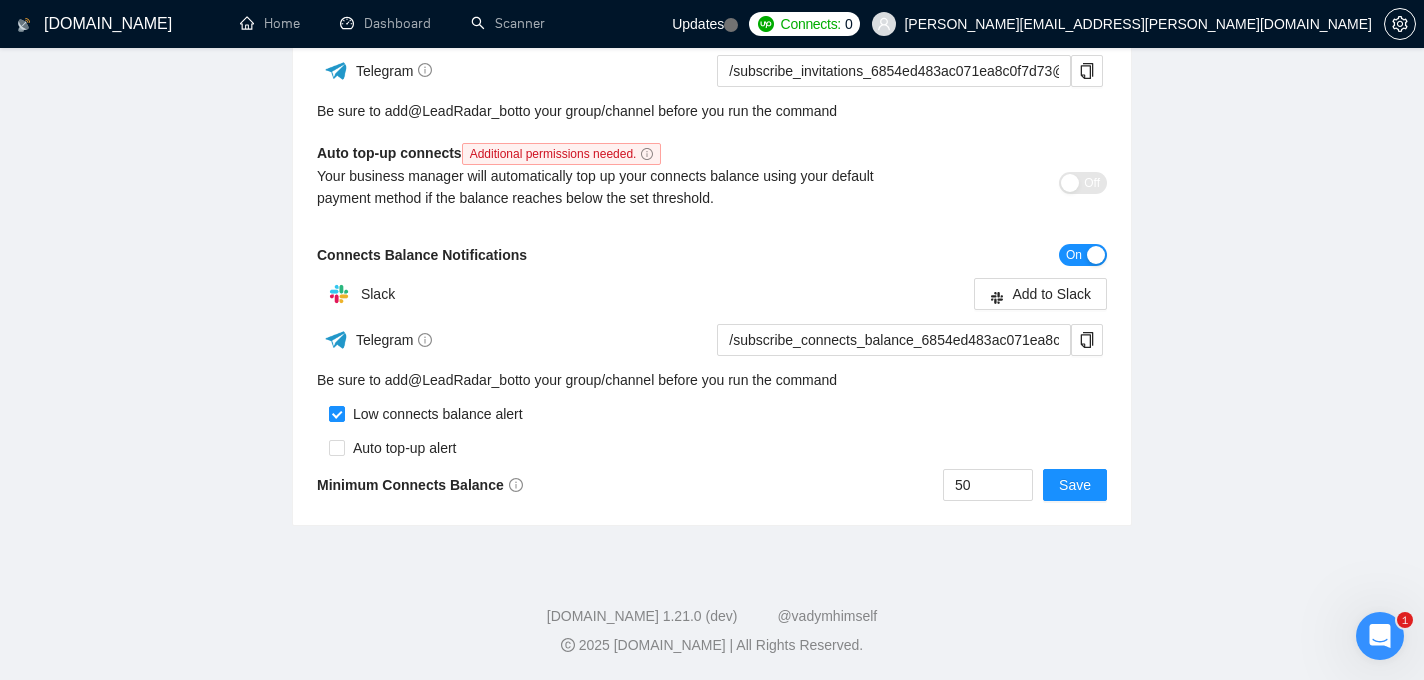 click on "50 Save" at bounding box center (909, 485) 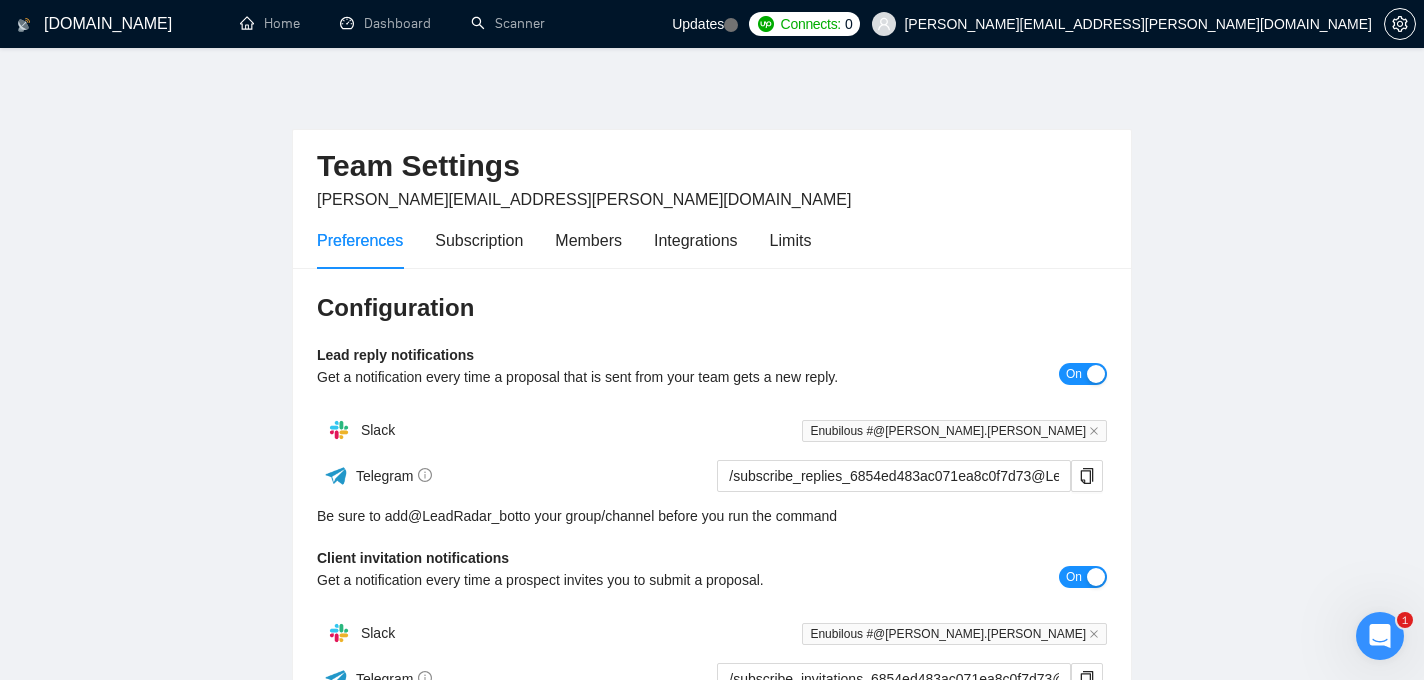 scroll, scrollTop: 0, scrollLeft: 0, axis: both 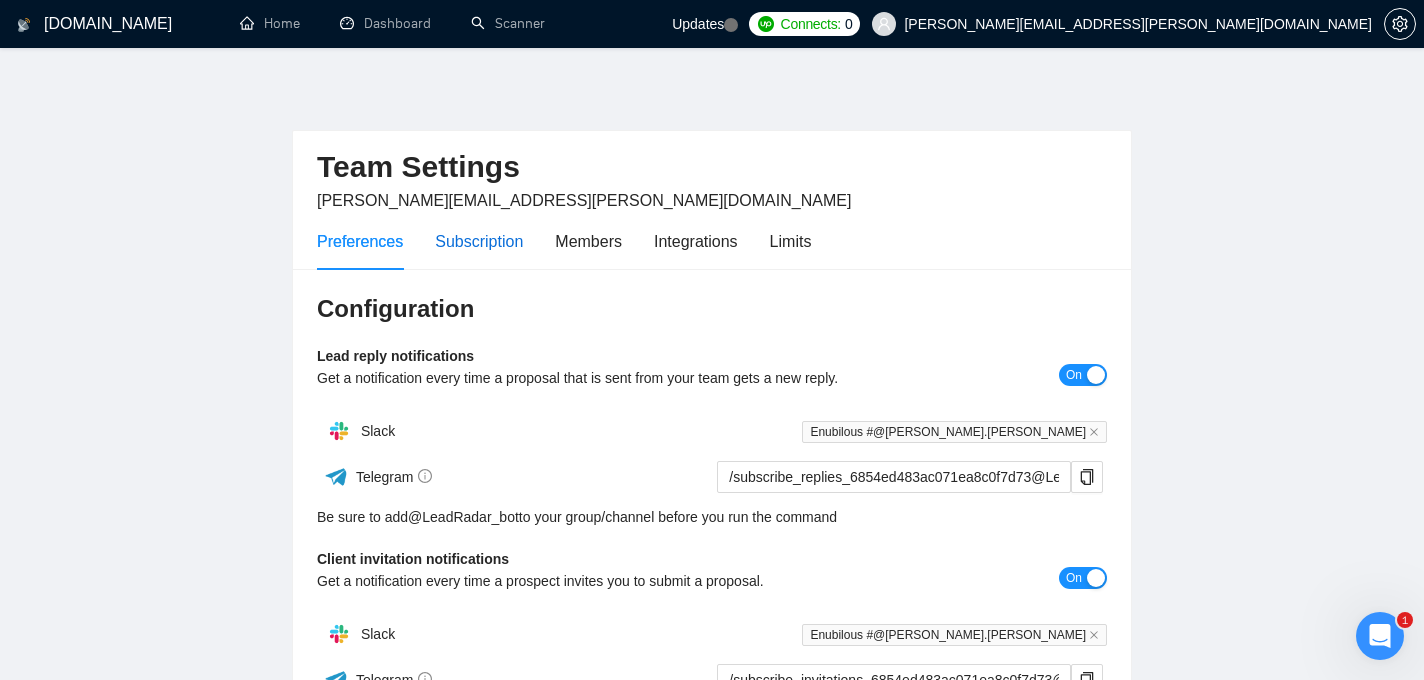 click on "Subscription" at bounding box center (479, 241) 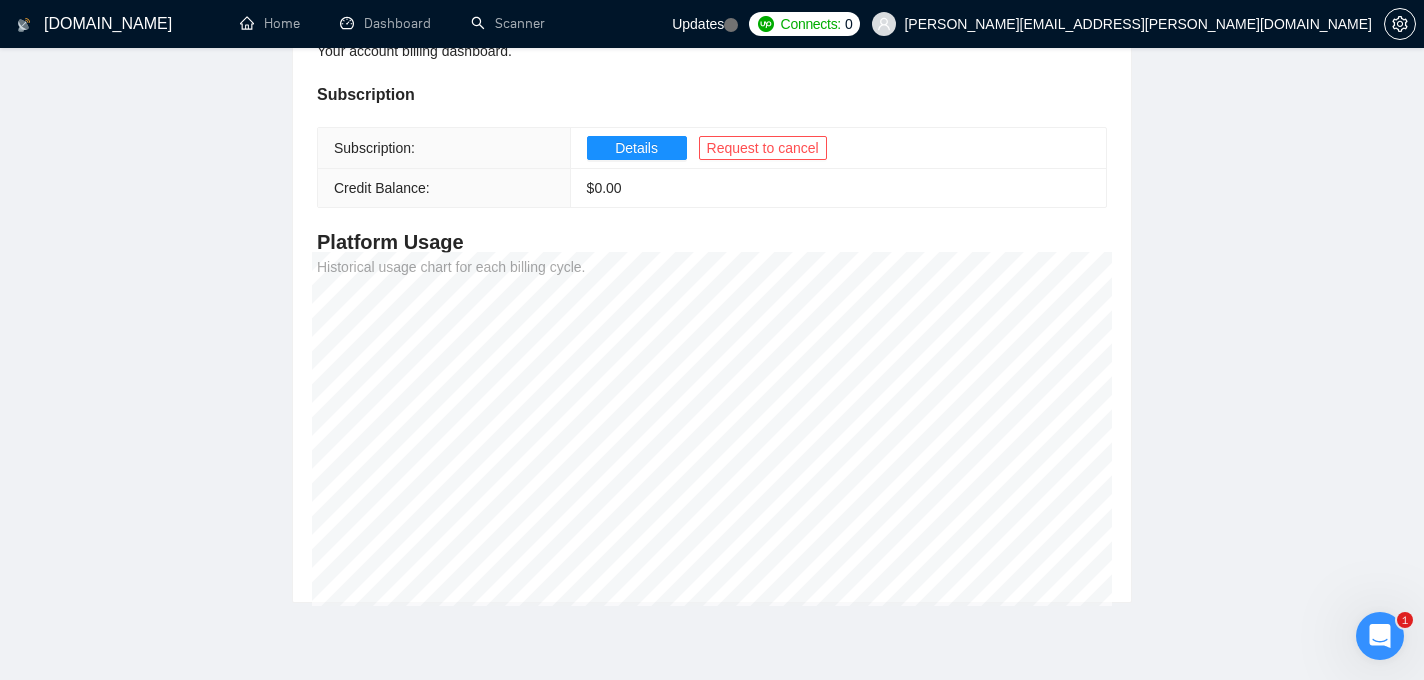 scroll, scrollTop: 248, scrollLeft: 0, axis: vertical 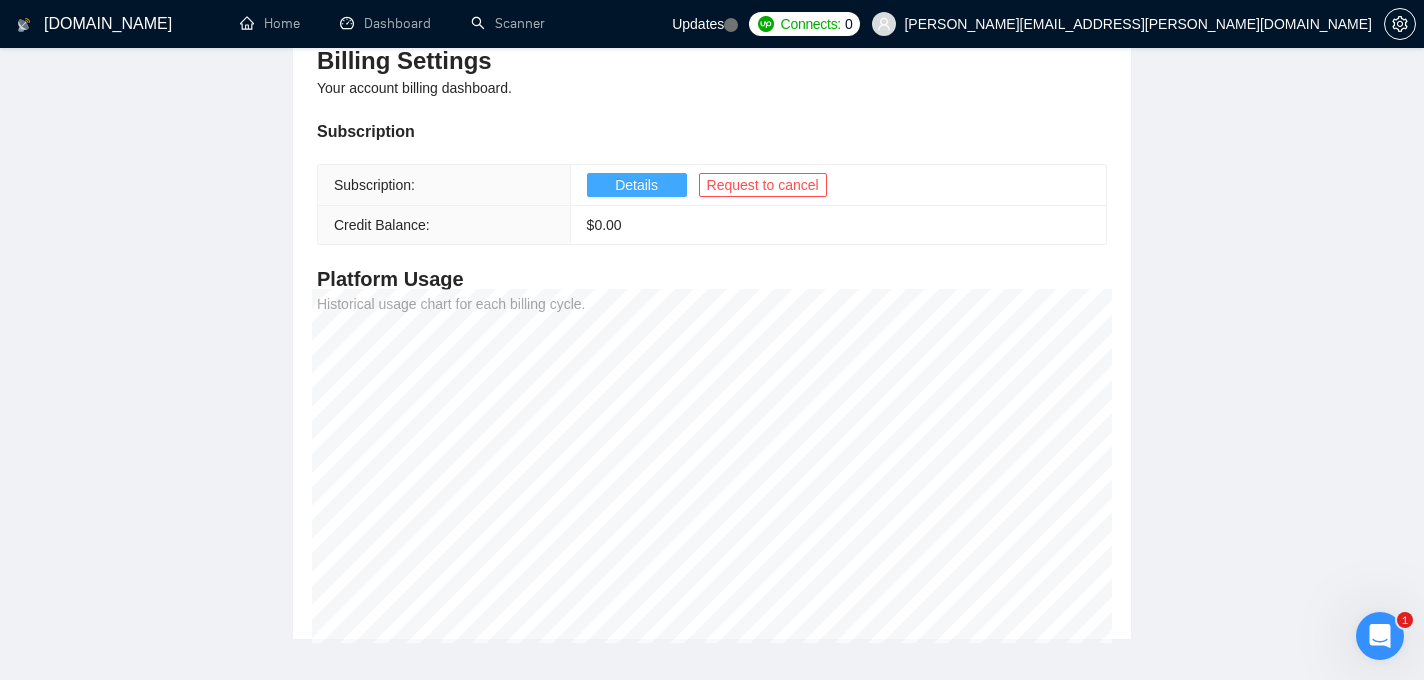 click on "Details" at bounding box center [636, 185] 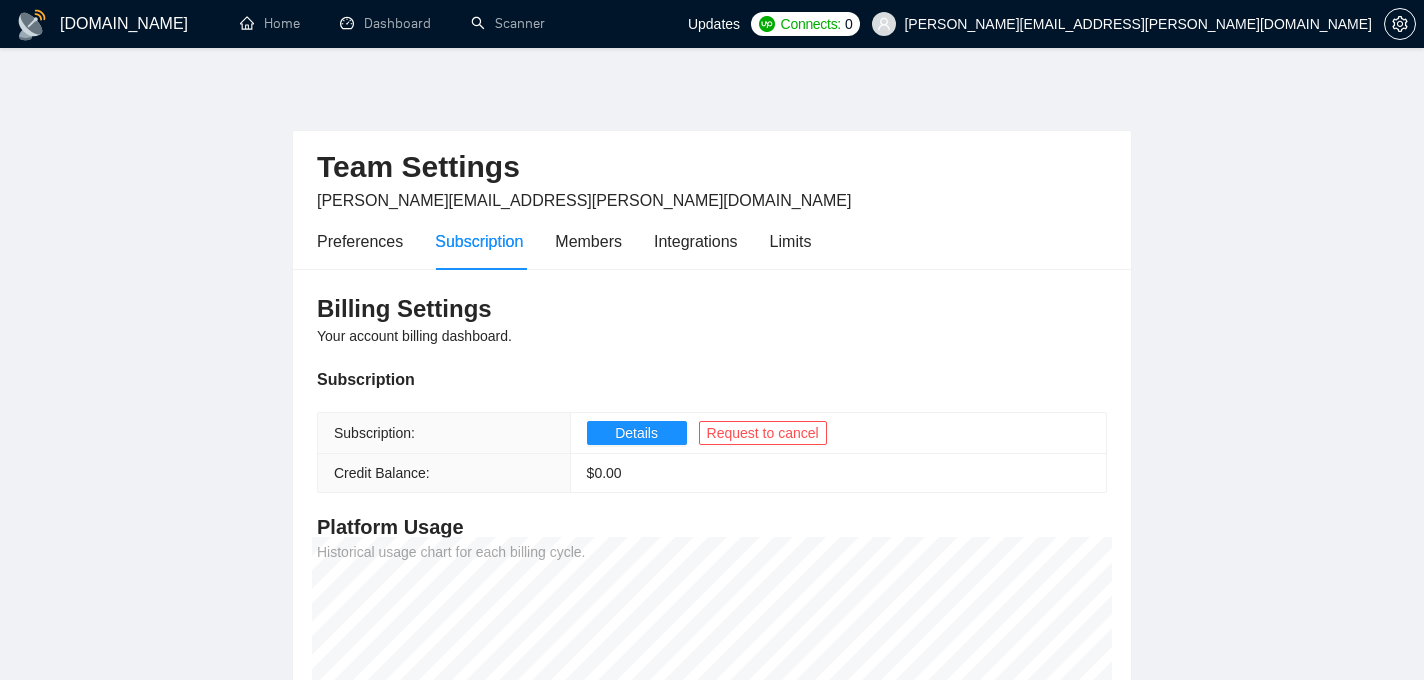 scroll, scrollTop: 0, scrollLeft: 0, axis: both 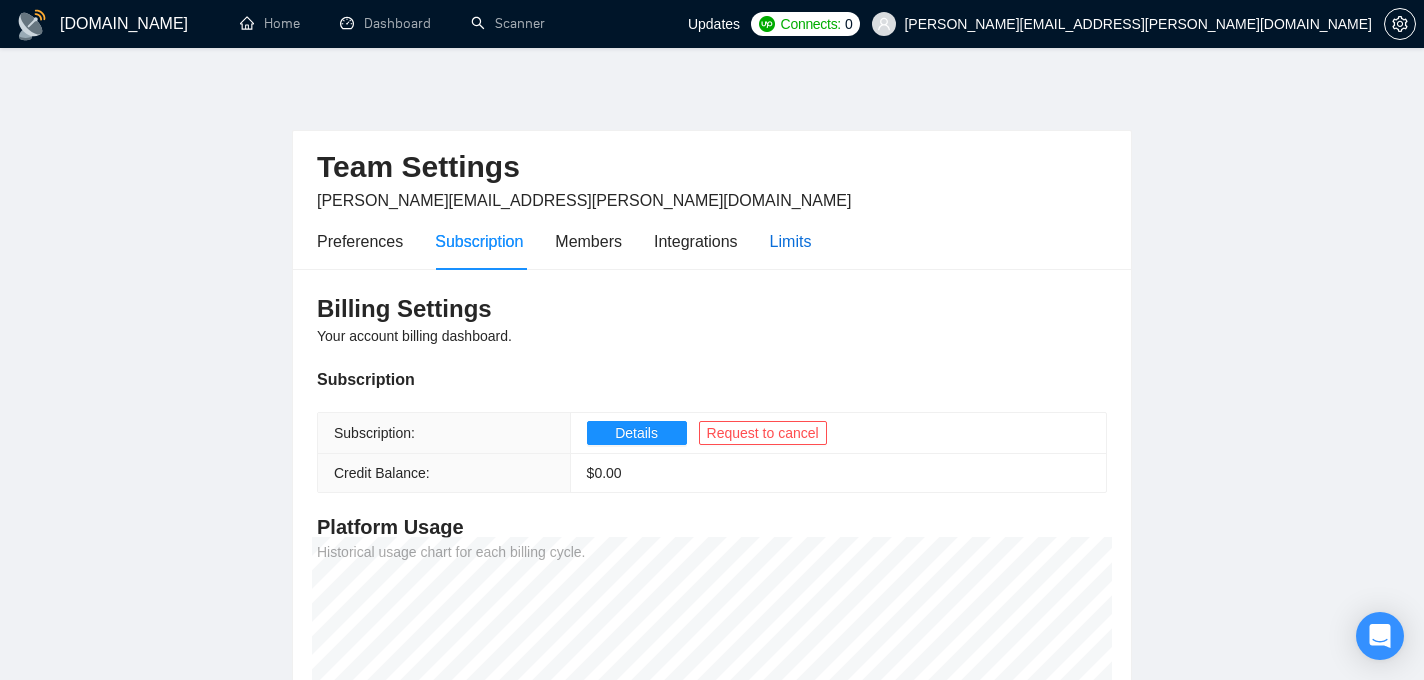 click on "Limits" at bounding box center [791, 241] 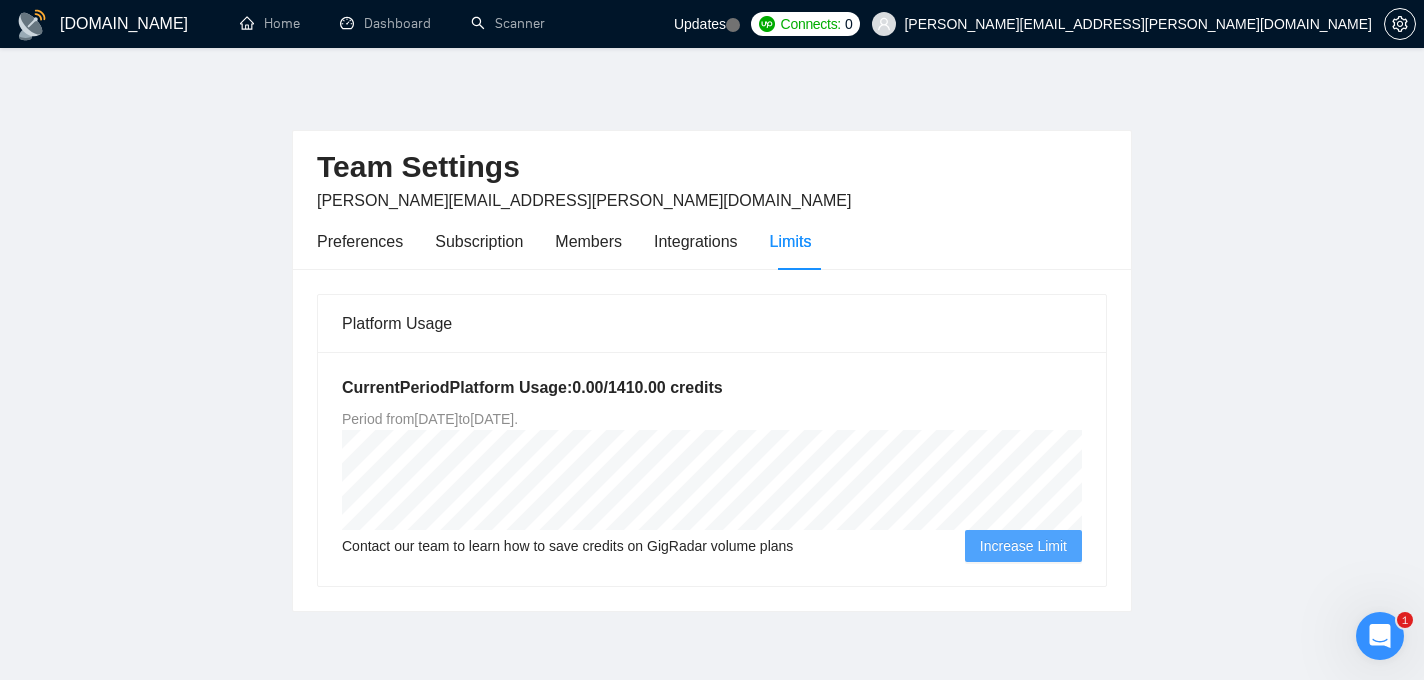 scroll, scrollTop: 0, scrollLeft: 0, axis: both 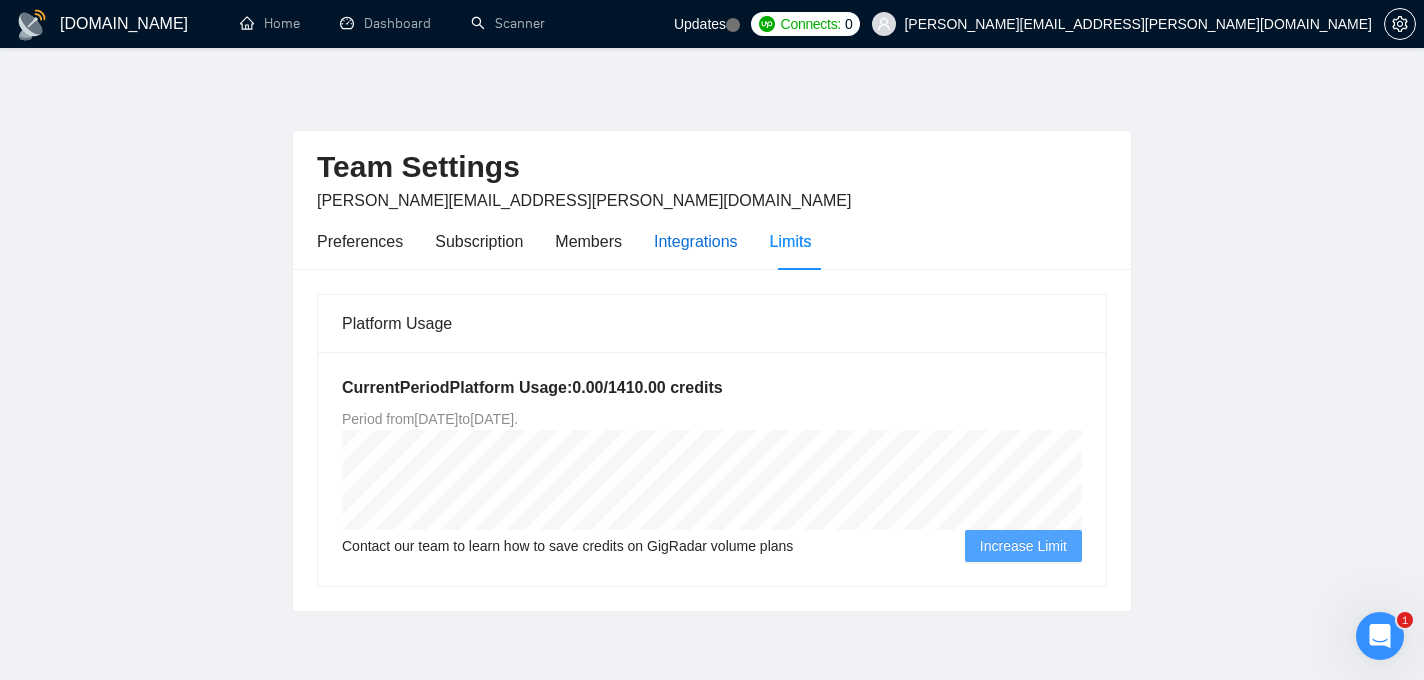 click on "Integrations" at bounding box center (696, 241) 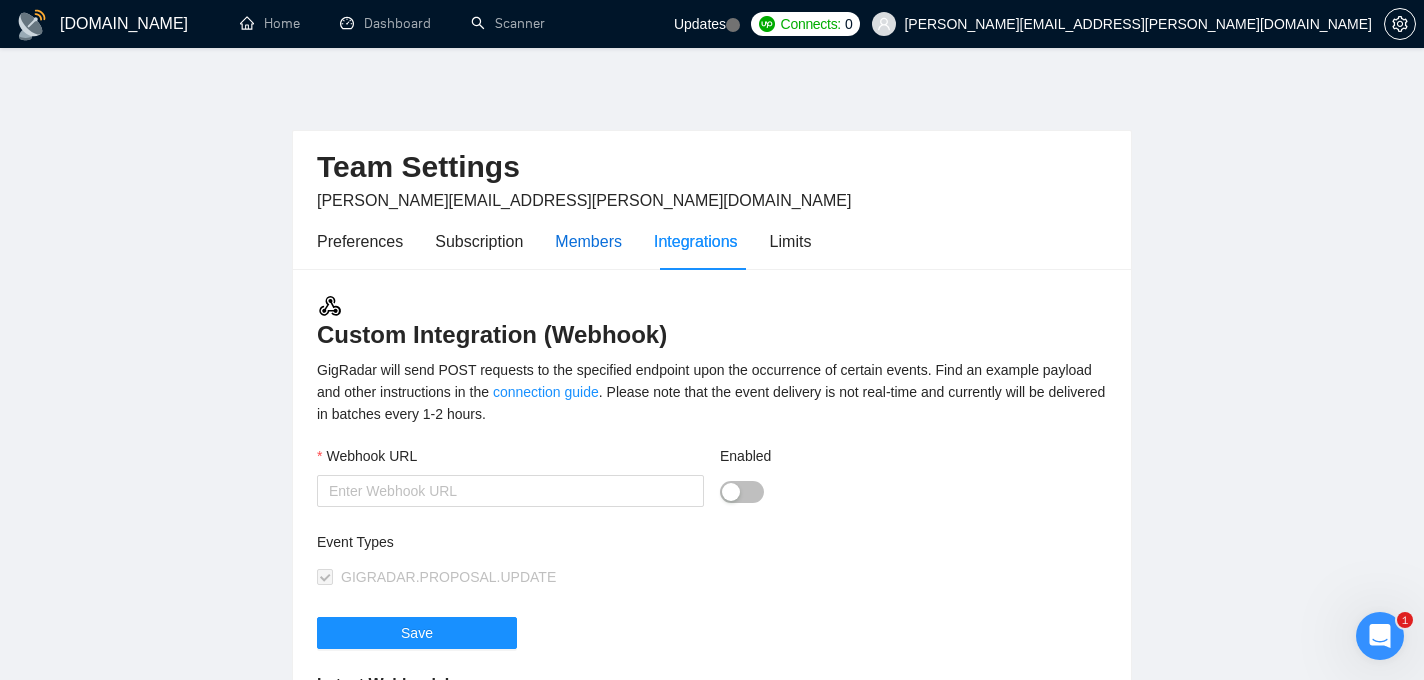 click on "Members" at bounding box center (588, 241) 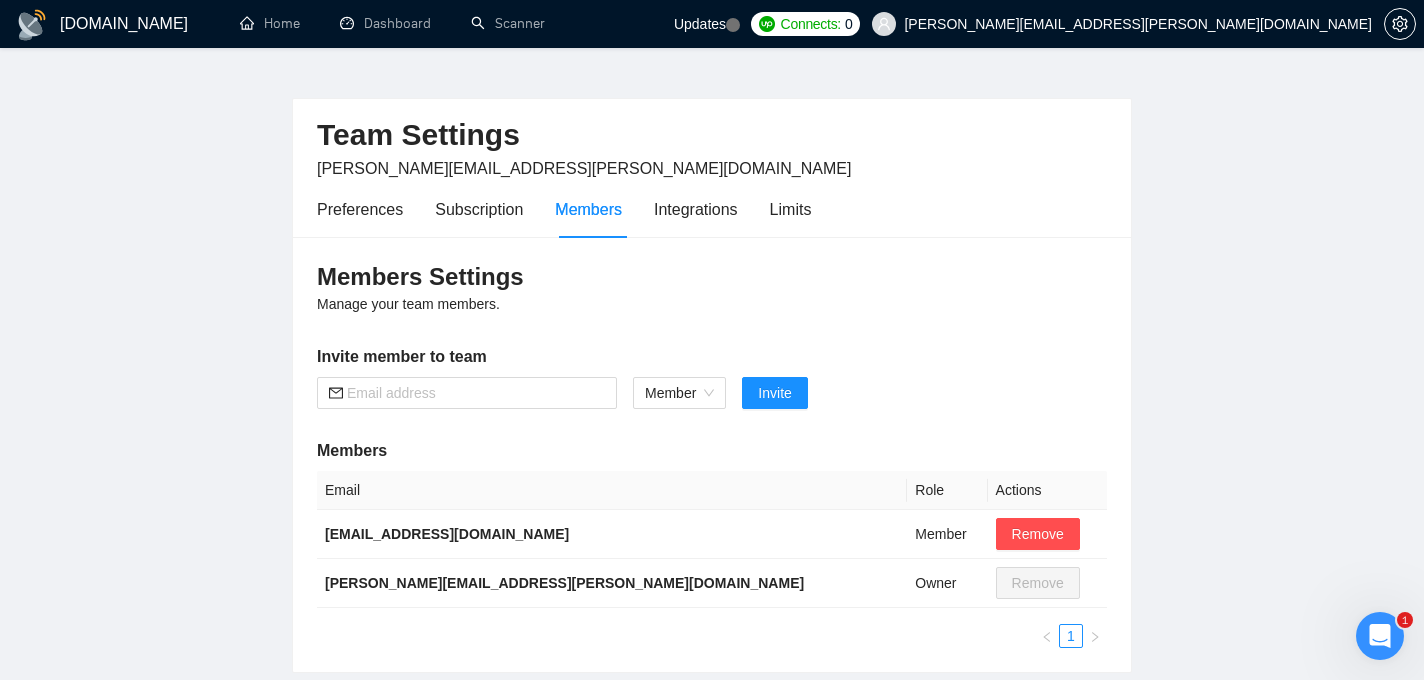 scroll, scrollTop: 0, scrollLeft: 0, axis: both 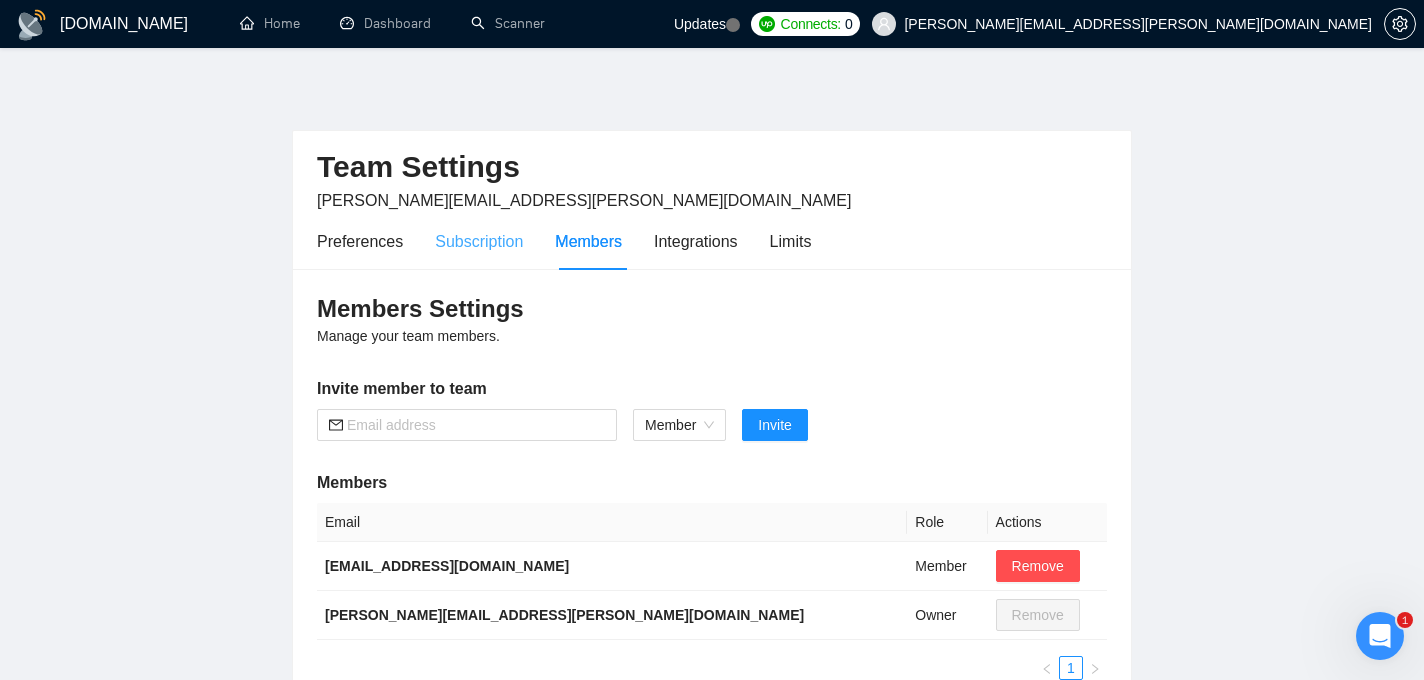 click on "Subscription" at bounding box center (479, 241) 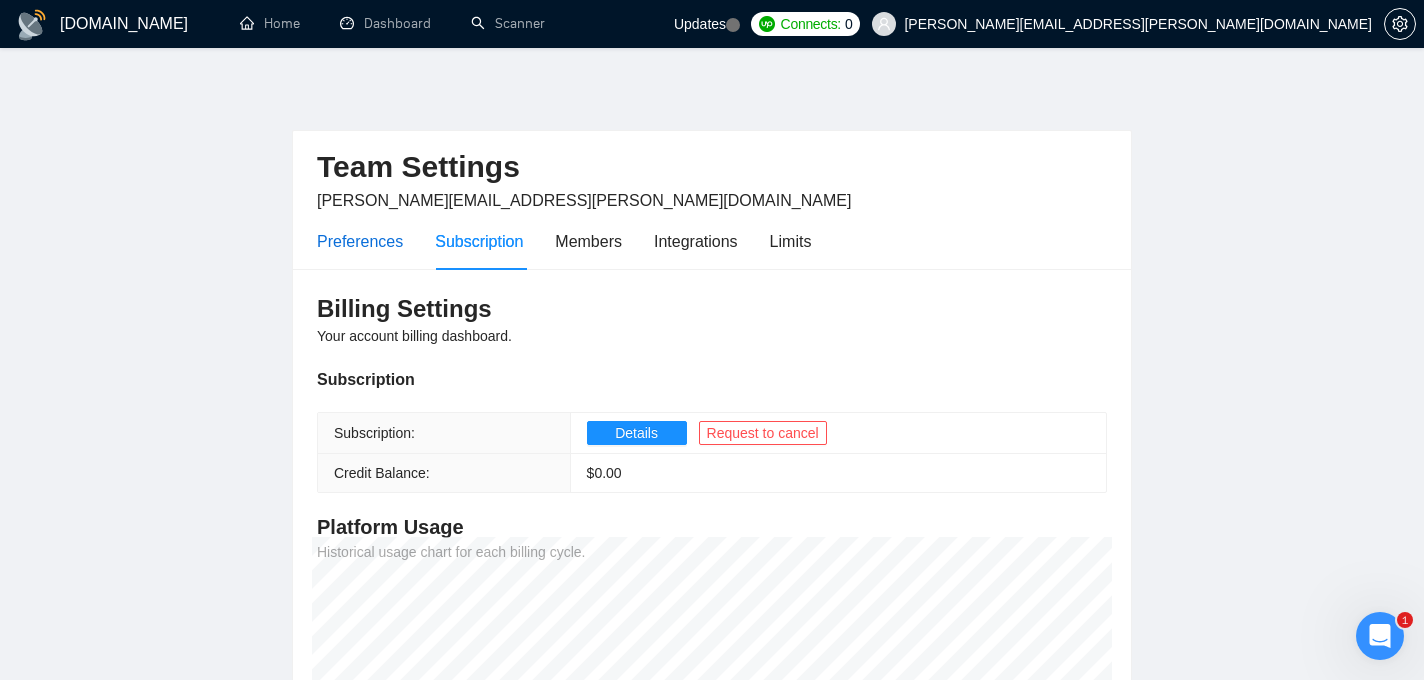 click on "Preferences" at bounding box center (360, 241) 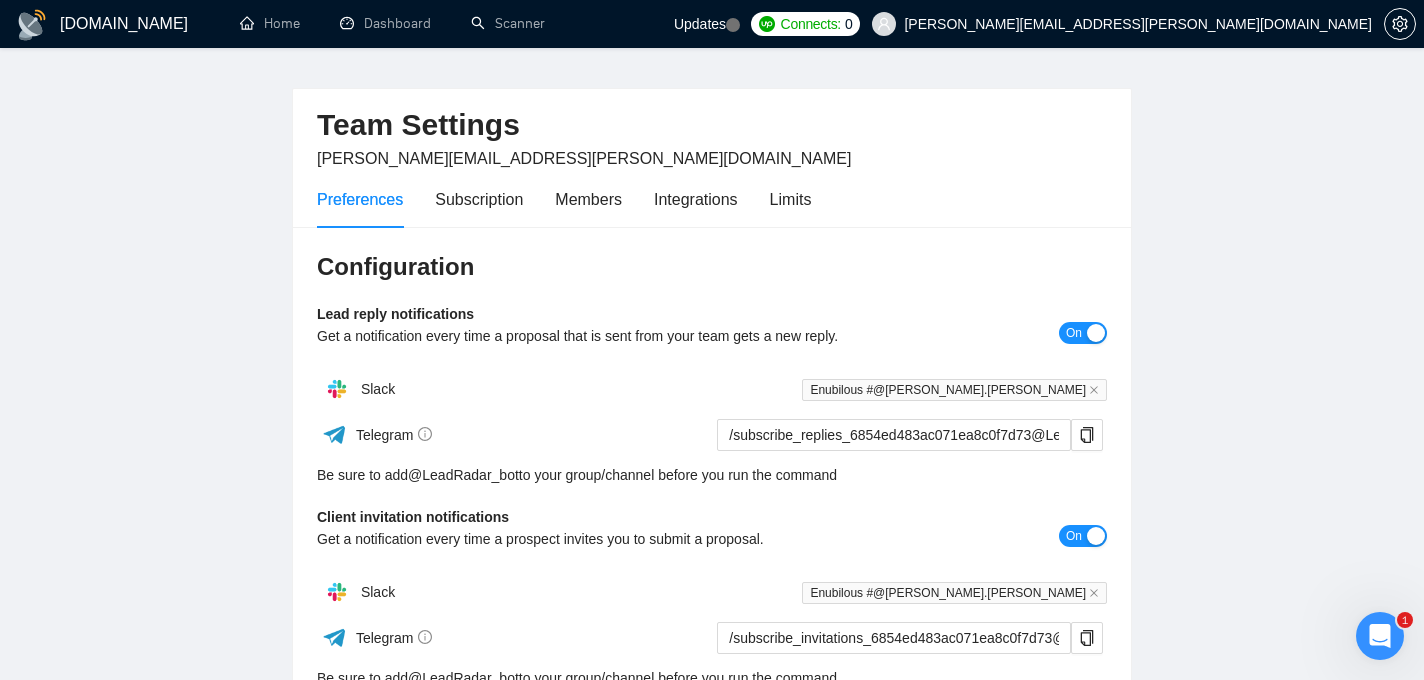 scroll, scrollTop: 0, scrollLeft: 0, axis: both 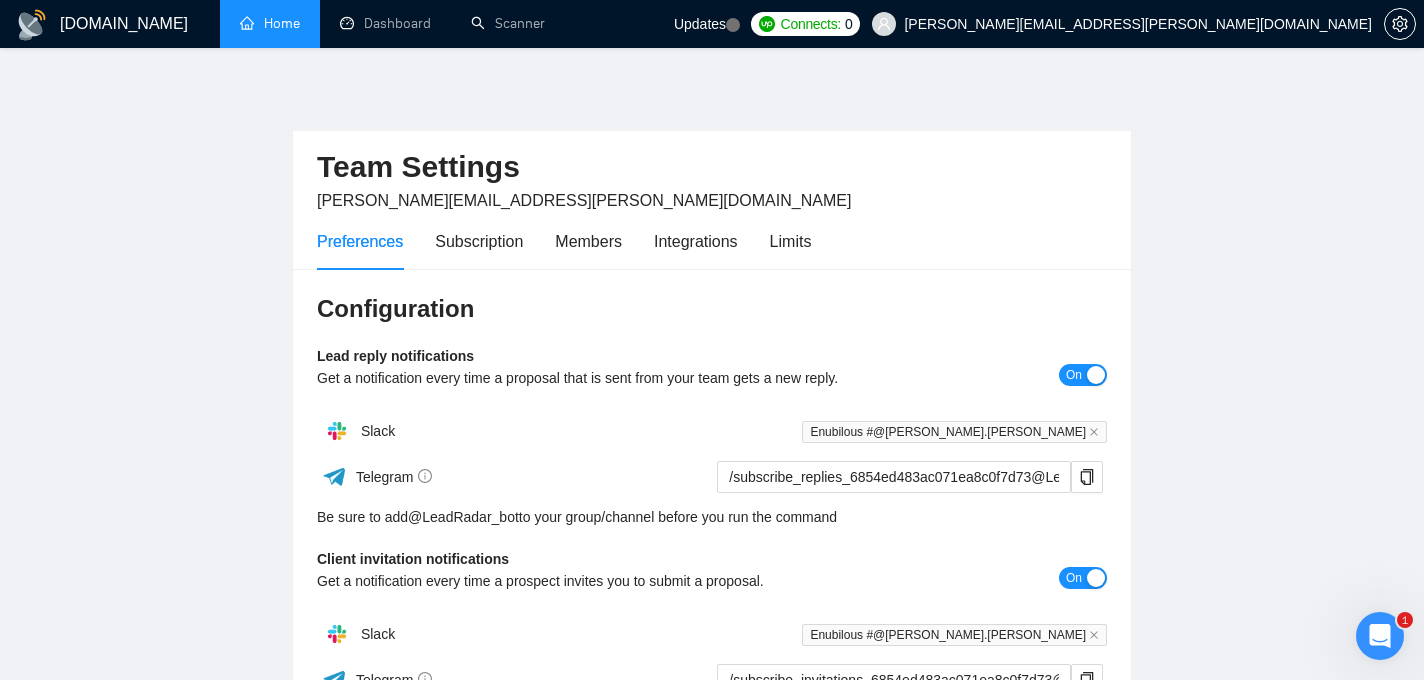 click on "Home" at bounding box center (270, 23) 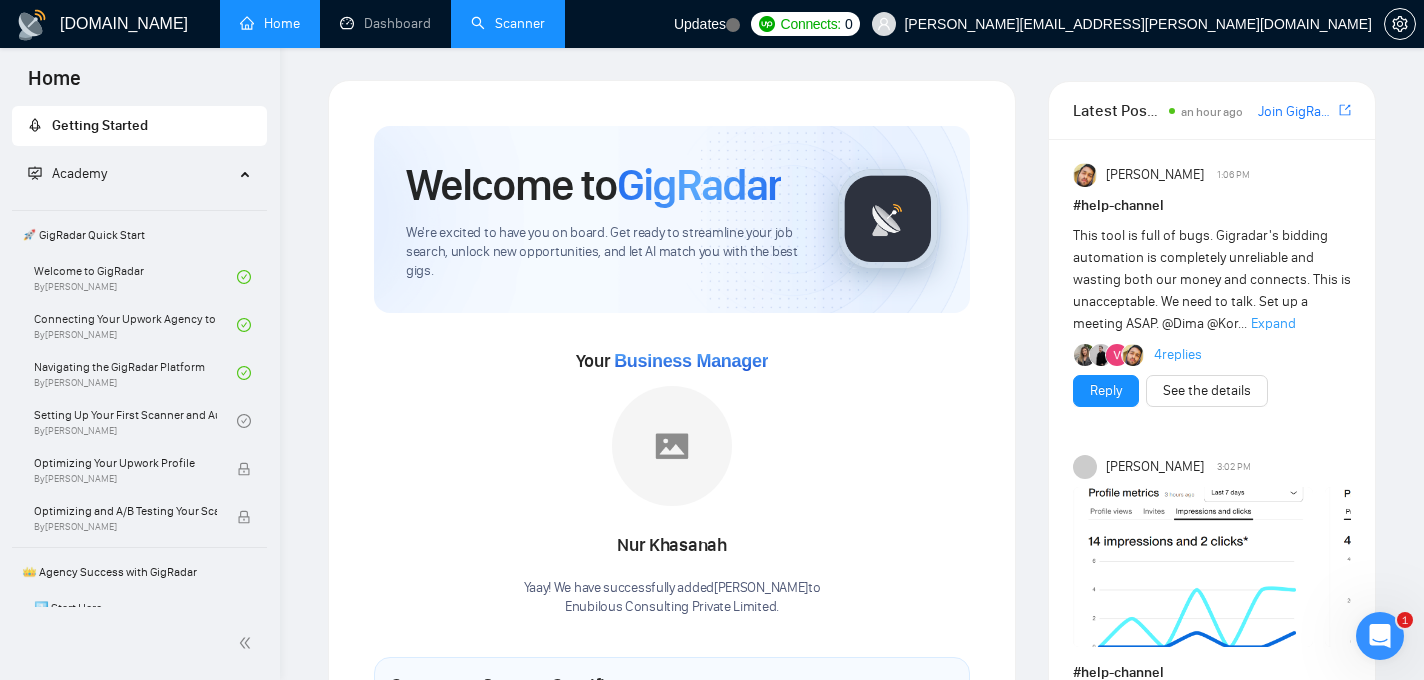 click on "Scanner" at bounding box center [508, 23] 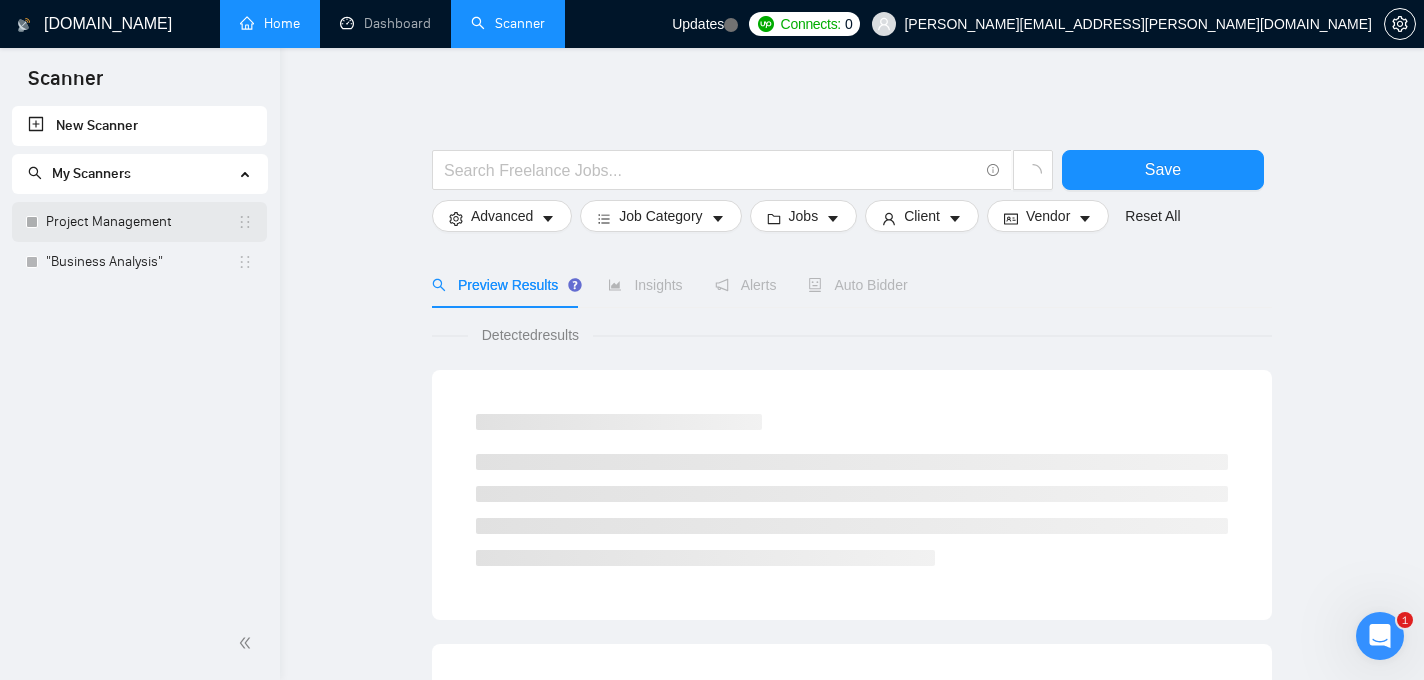click on "Project Management" at bounding box center [141, 222] 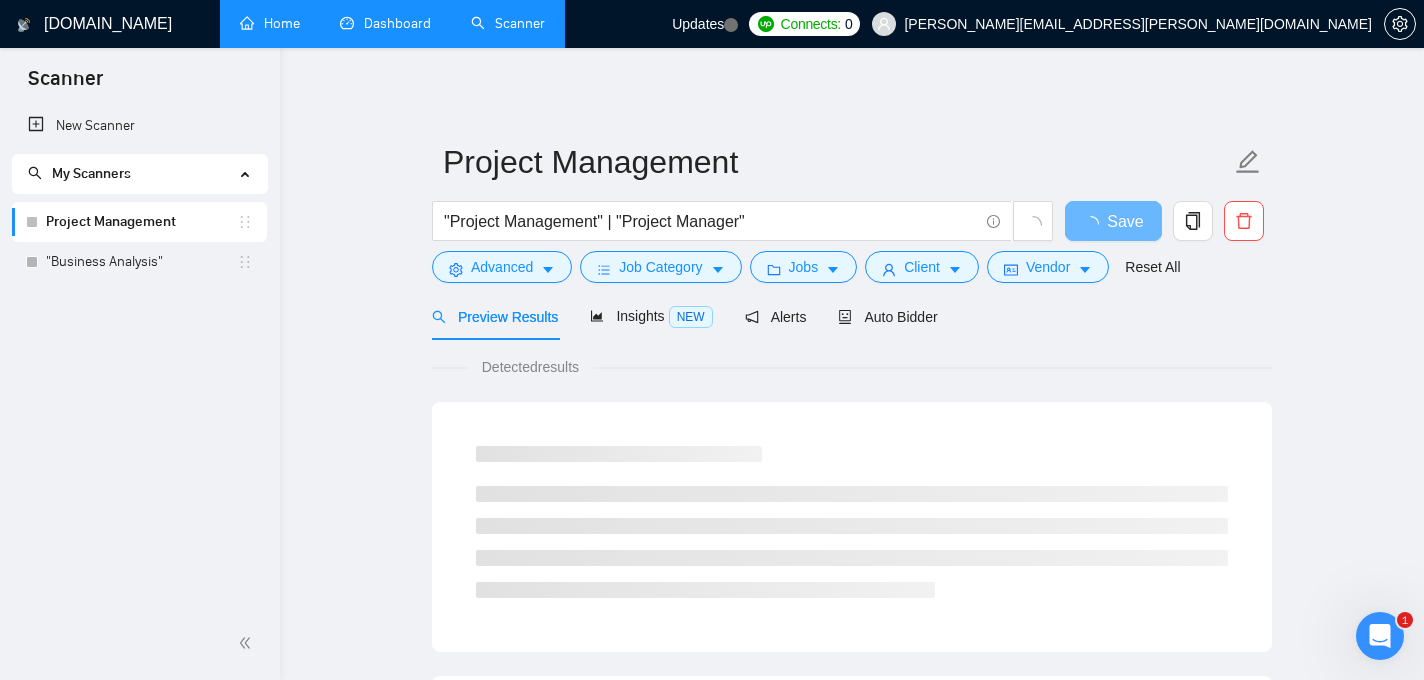 click on "Dashboard" at bounding box center [385, 23] 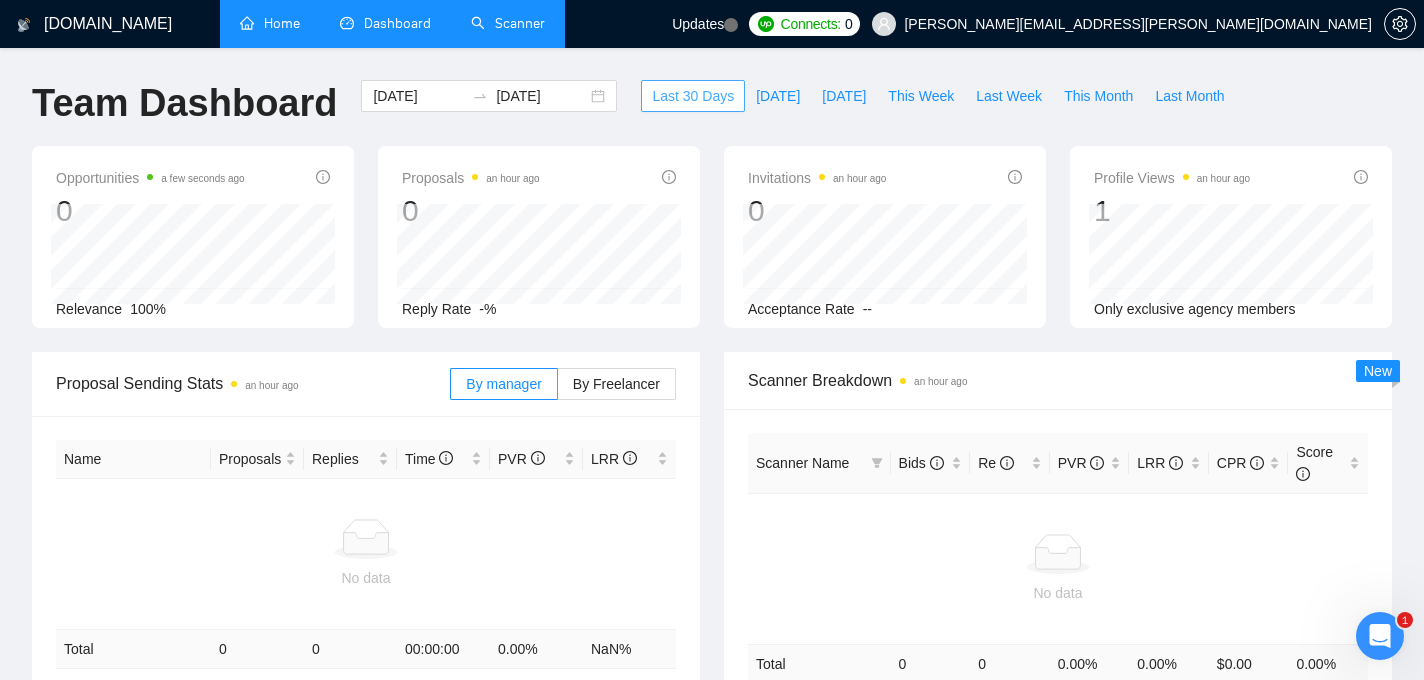 click on "Last 30 Days" at bounding box center (693, 96) 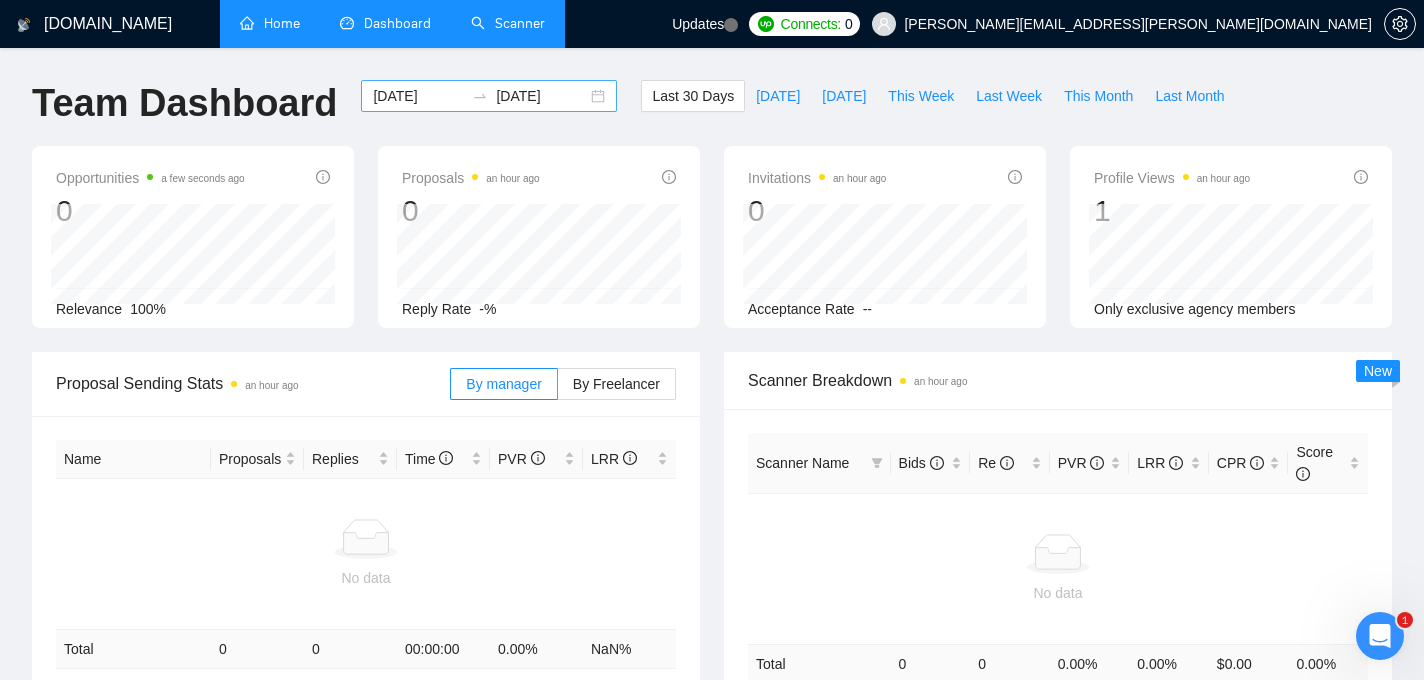 click on "2025-06-03 2025-07-03" at bounding box center [489, 96] 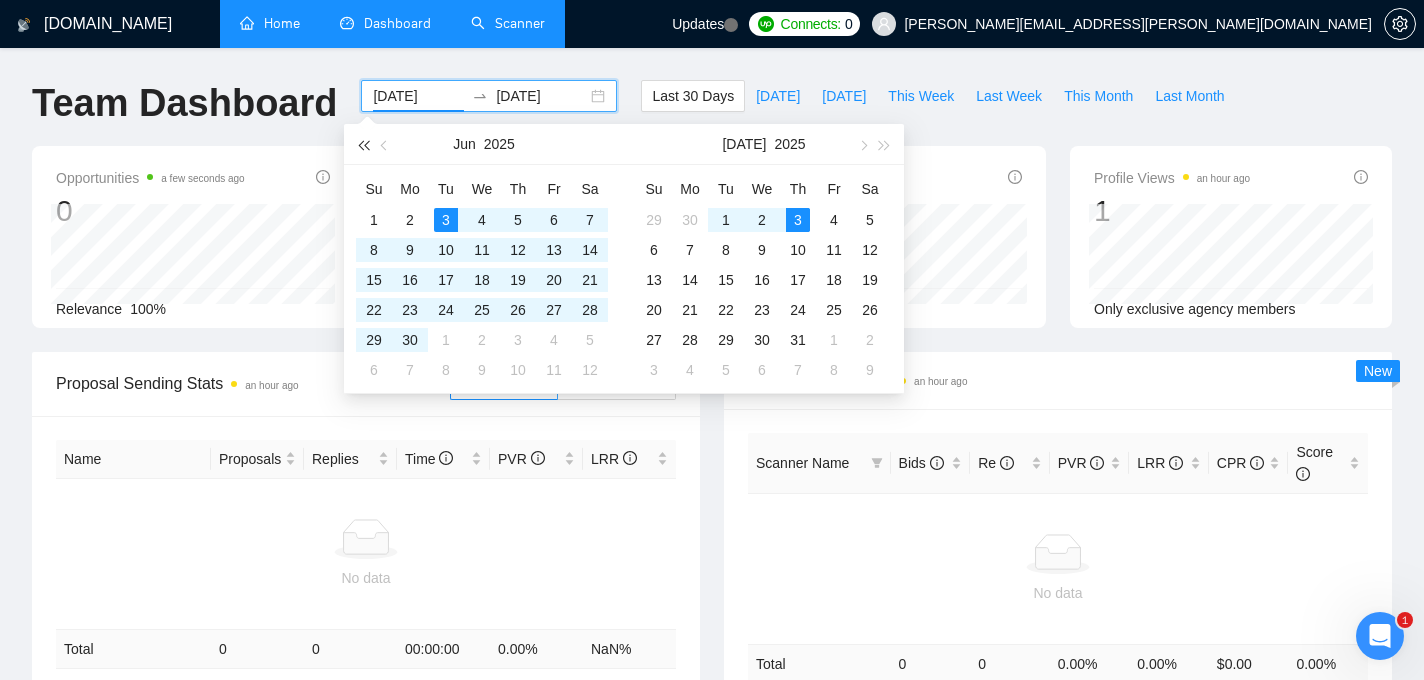 click at bounding box center (363, 145) 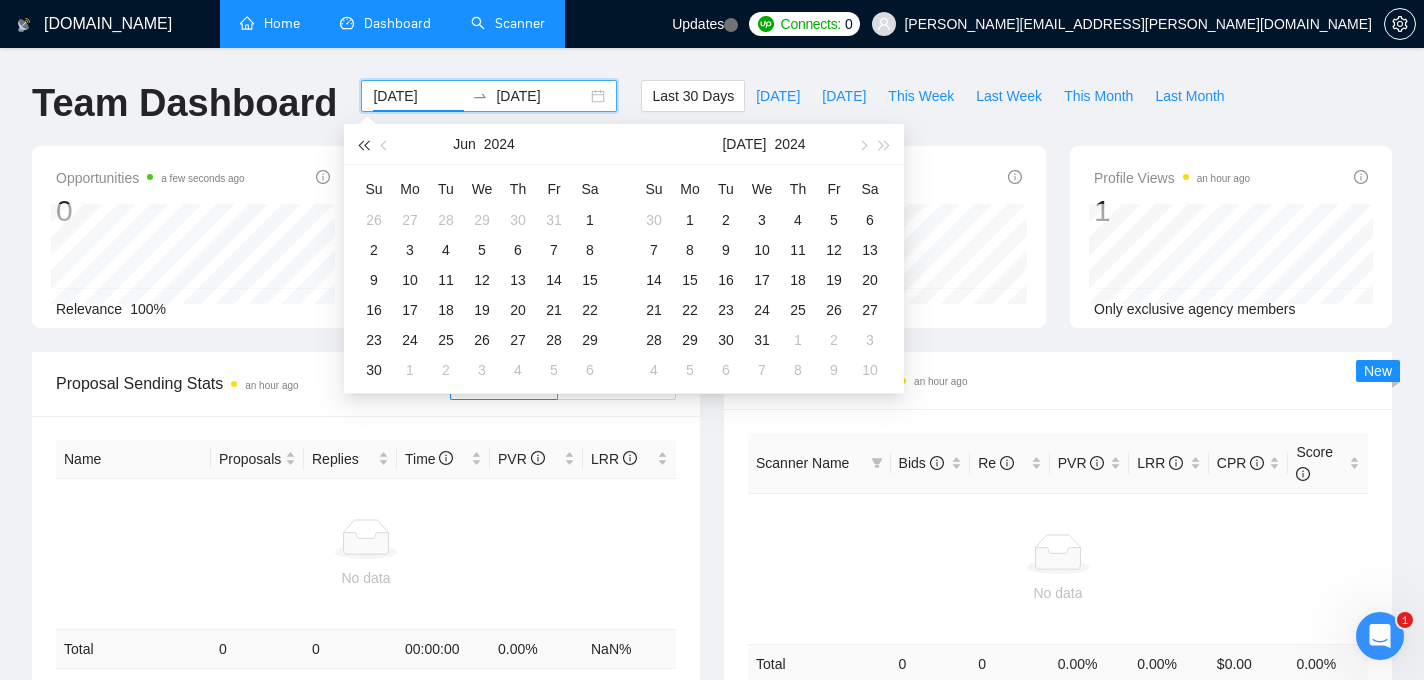 click at bounding box center (363, 144) 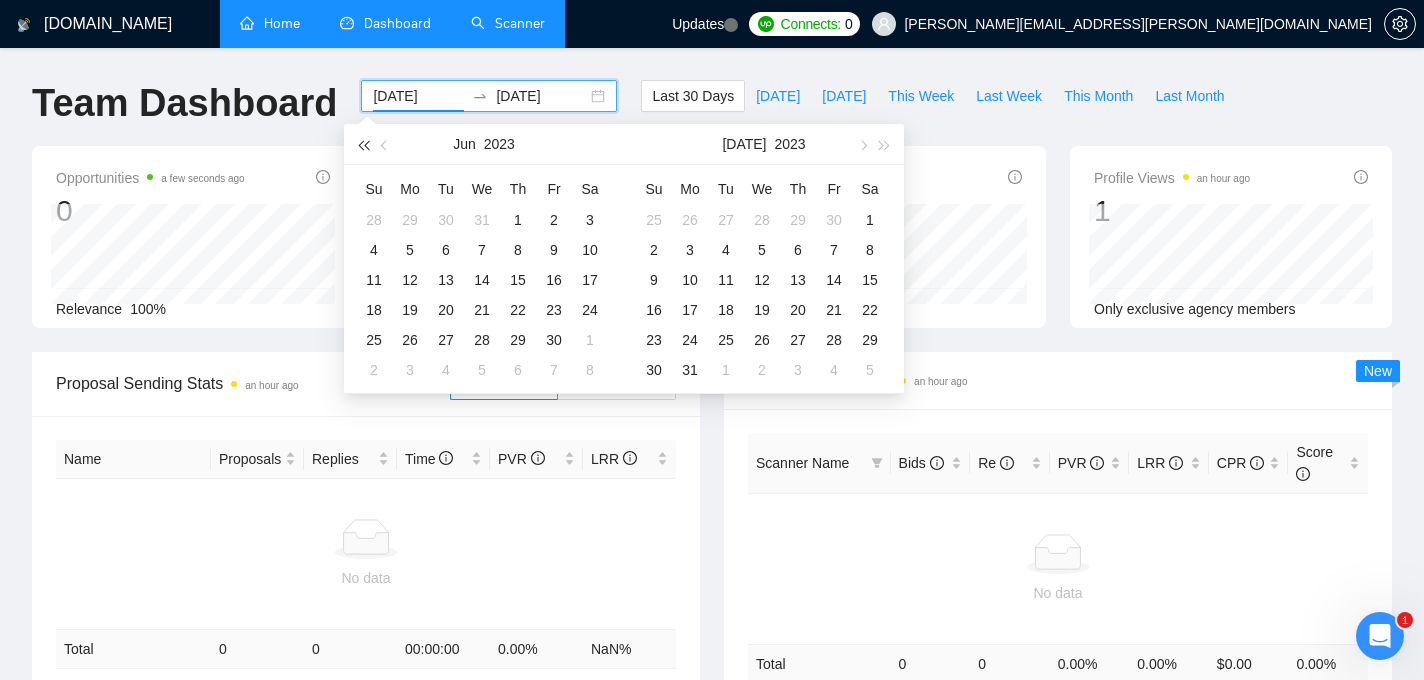 click at bounding box center [363, 144] 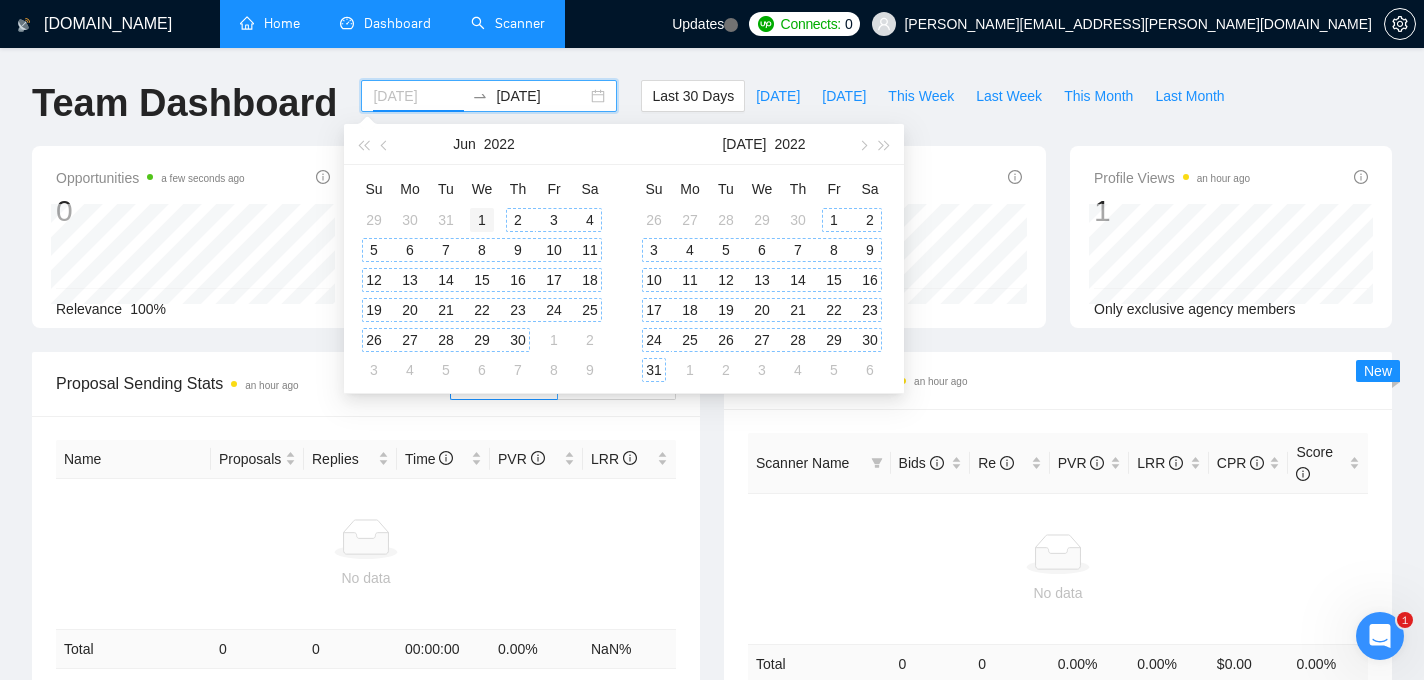 type on "2022-06-01" 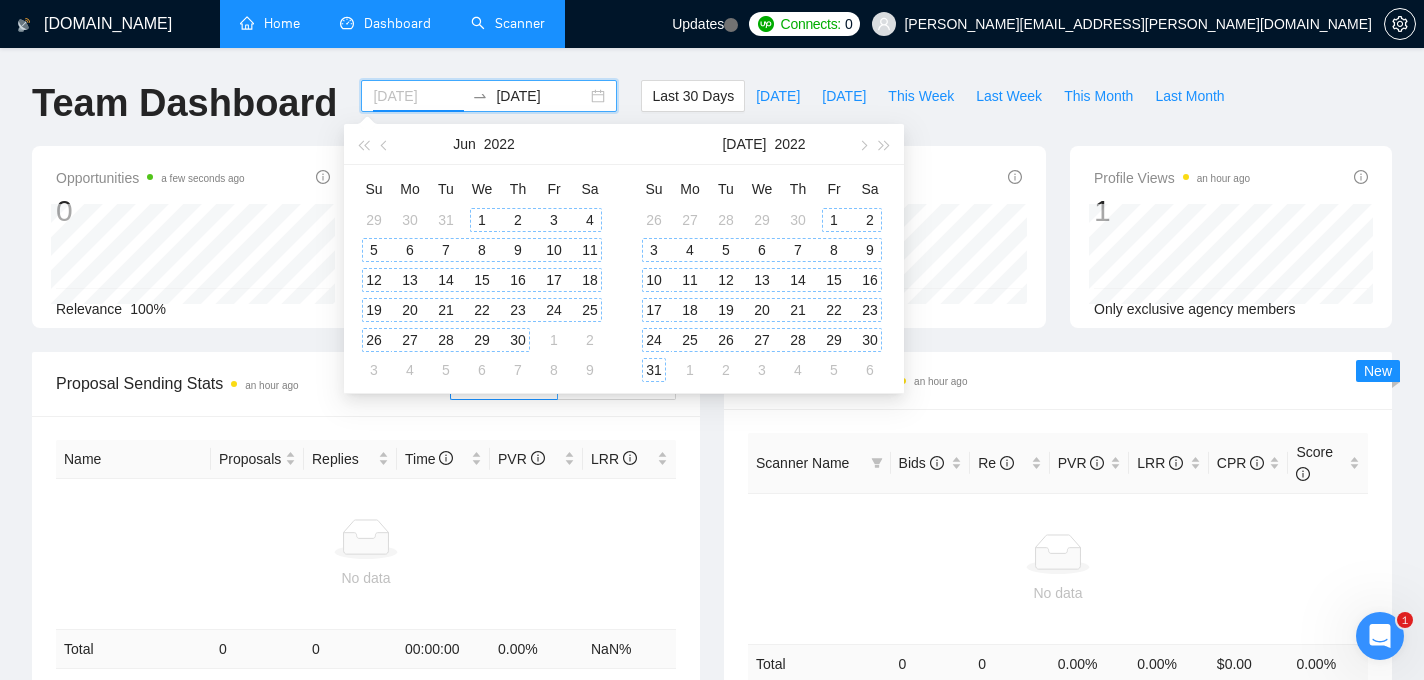 click on "1" at bounding box center (482, 220) 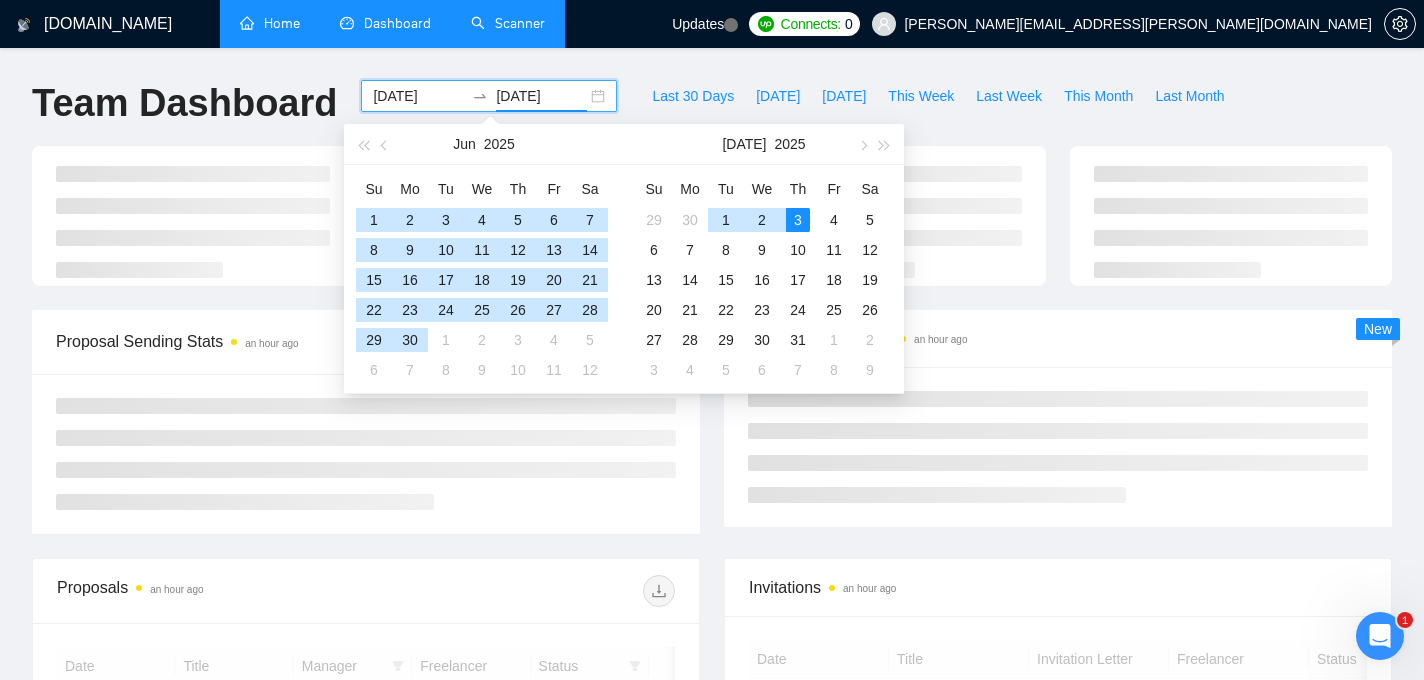 type on "2025-07-03" 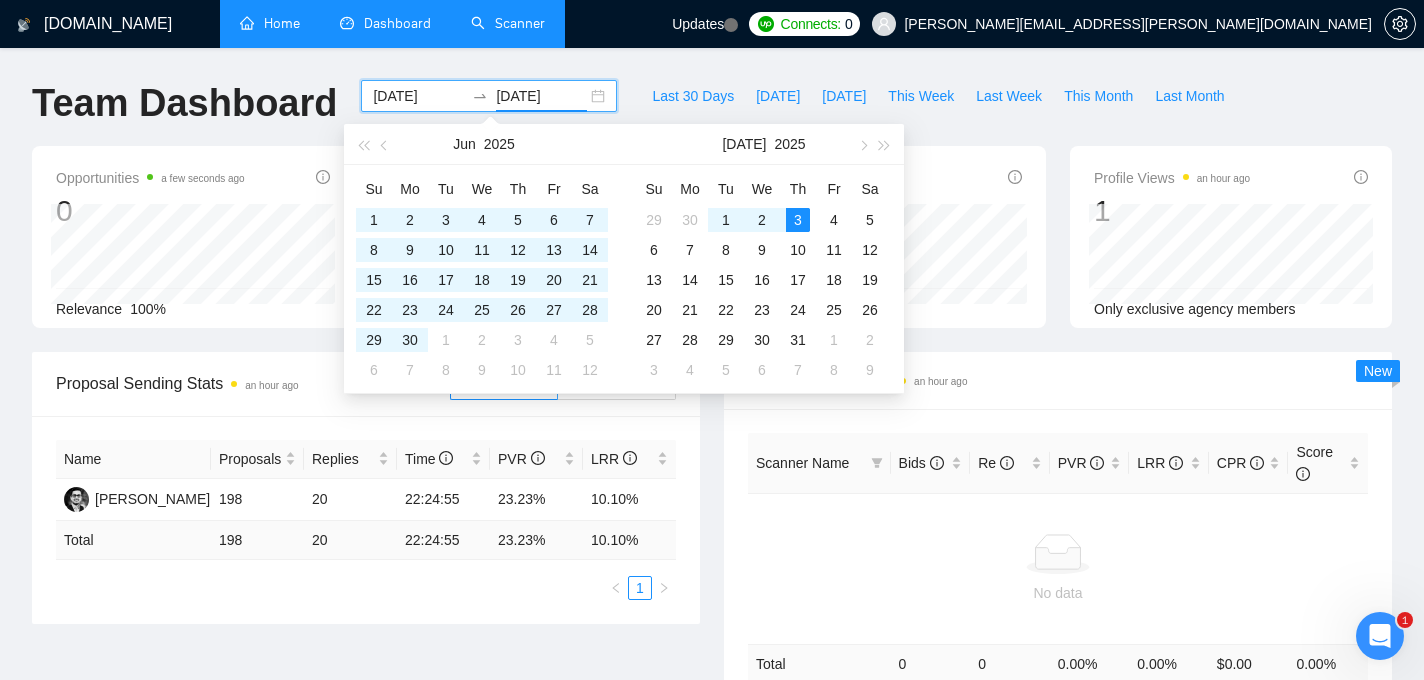 click on "GigRadar.io Home Dashboard Scanner Updates
Connects: 0 mihir.thaker@enubilous.com Team Dashboard 2022-06-01 2025-07-03 Last 30 Days Today Yesterday This Week Last Week This Month Last Month Opportunities a few seconds ago 0   Relevance 100% Proposals an hour ago 198   Reply Rate 10.10% Invitations an hour ago 0   Acceptance Rate -- Profile Views an hour ago 1   Only exclusive agency members Proposal Sending Stats an hour ago By manager By Freelancer Name Proposals Replies Time   PVR   LRR   Mihir Thaker 198 20 22:24:55 23.23% 10.10% Total 198 20 22:24:55 23.23 % 10.10 % 1 Scanner Breakdown an hour ago Scanner Name Bids   Re   PVR   LRR   CPR   Score   No data Total 0 0 0.00 % 0.00 % $ 0.00 0.00 % New Proposals an hour ago Date Title Manager Freelancer Status               16 Jun, 2025 11:06 Excel file to import into Smartsheet and improve. Read all details Mihir Thaker Mihir Thaker 02 May, 2025 01:30 Mihir Thaker Mihir Thaker 02 May, 2025 00:59 1 2 3" at bounding box center (712, 761) 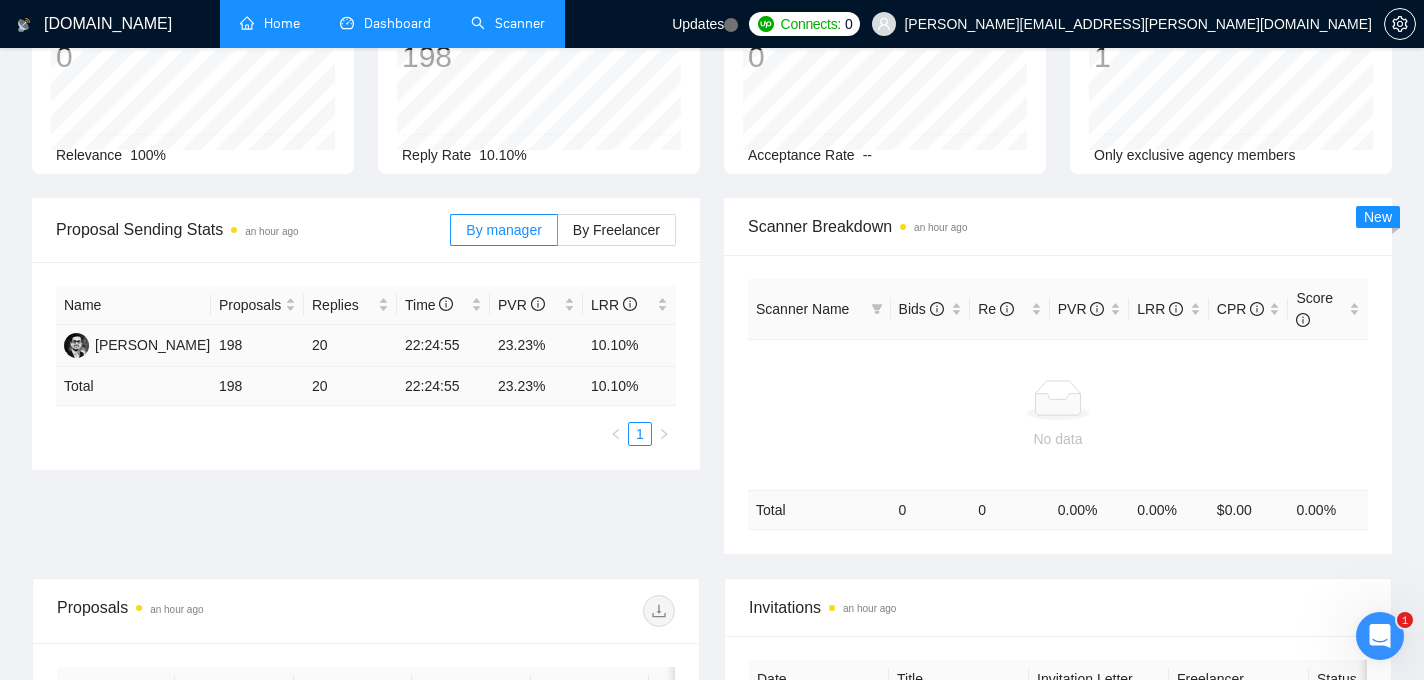 scroll, scrollTop: 161, scrollLeft: 0, axis: vertical 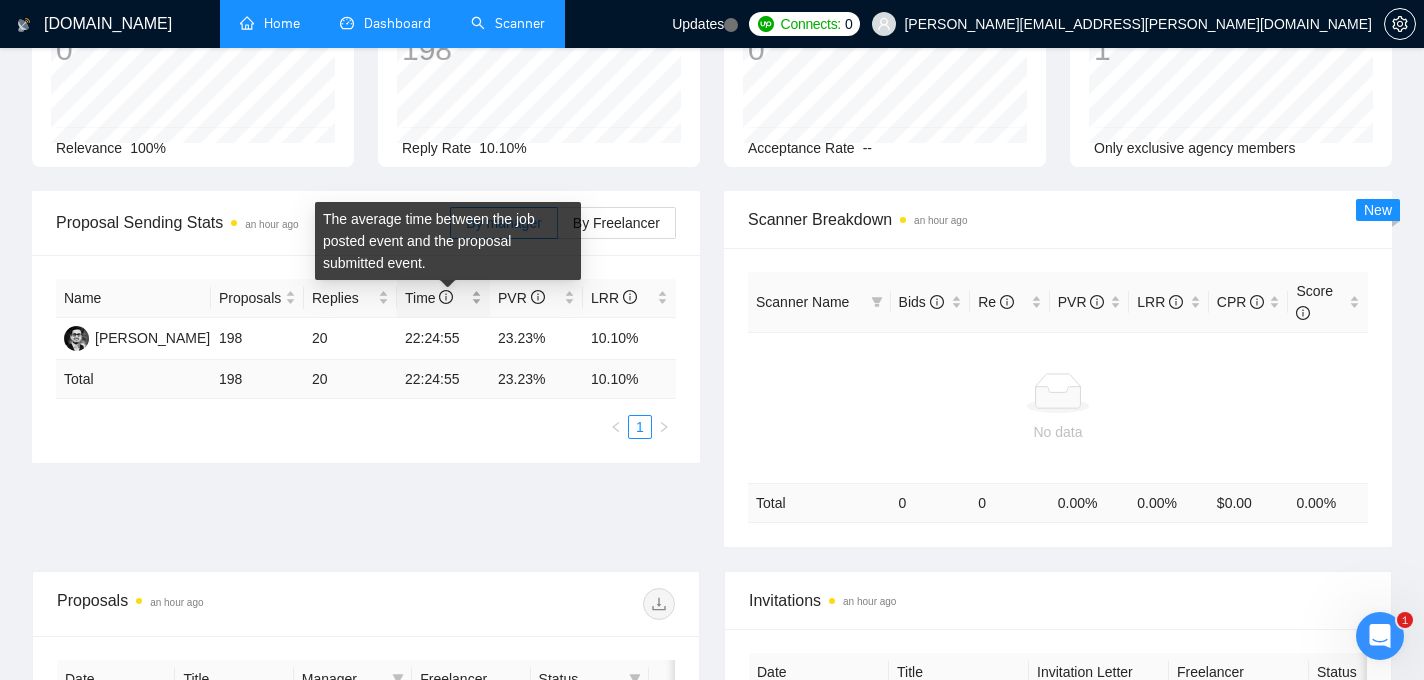 click 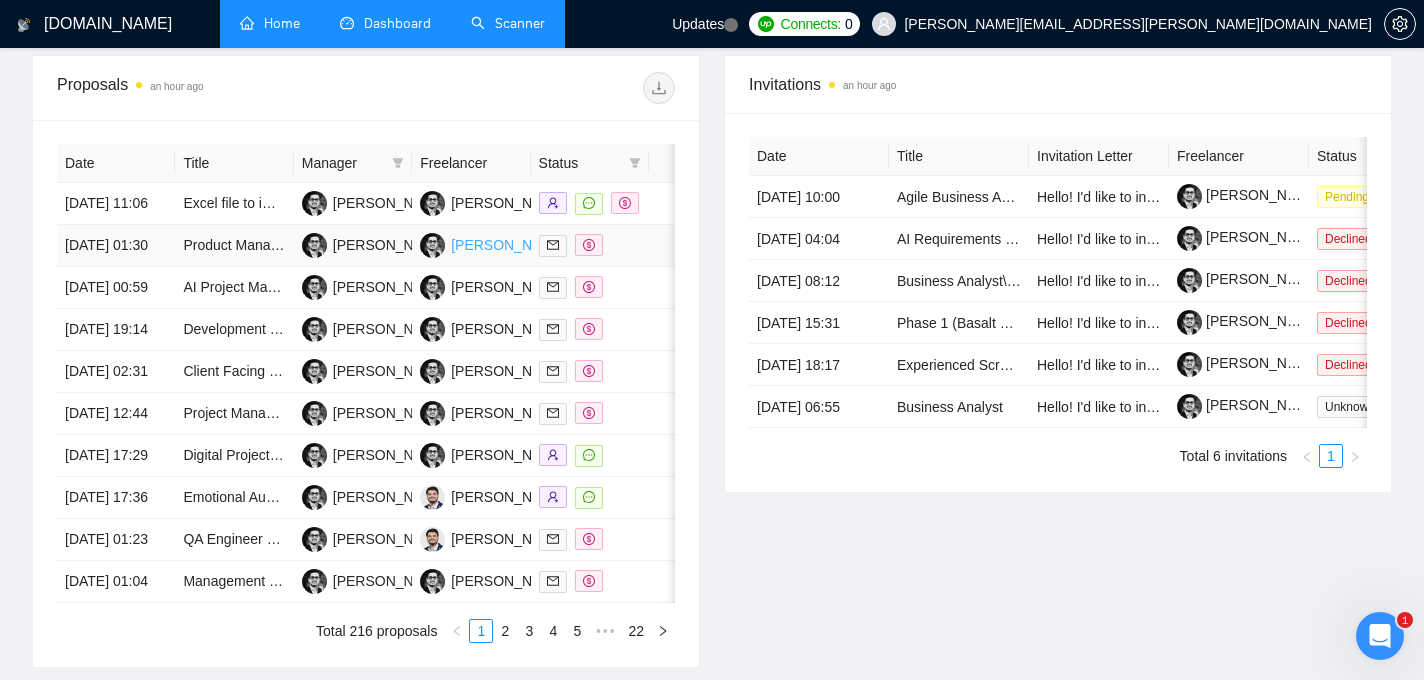 scroll, scrollTop: 718, scrollLeft: 0, axis: vertical 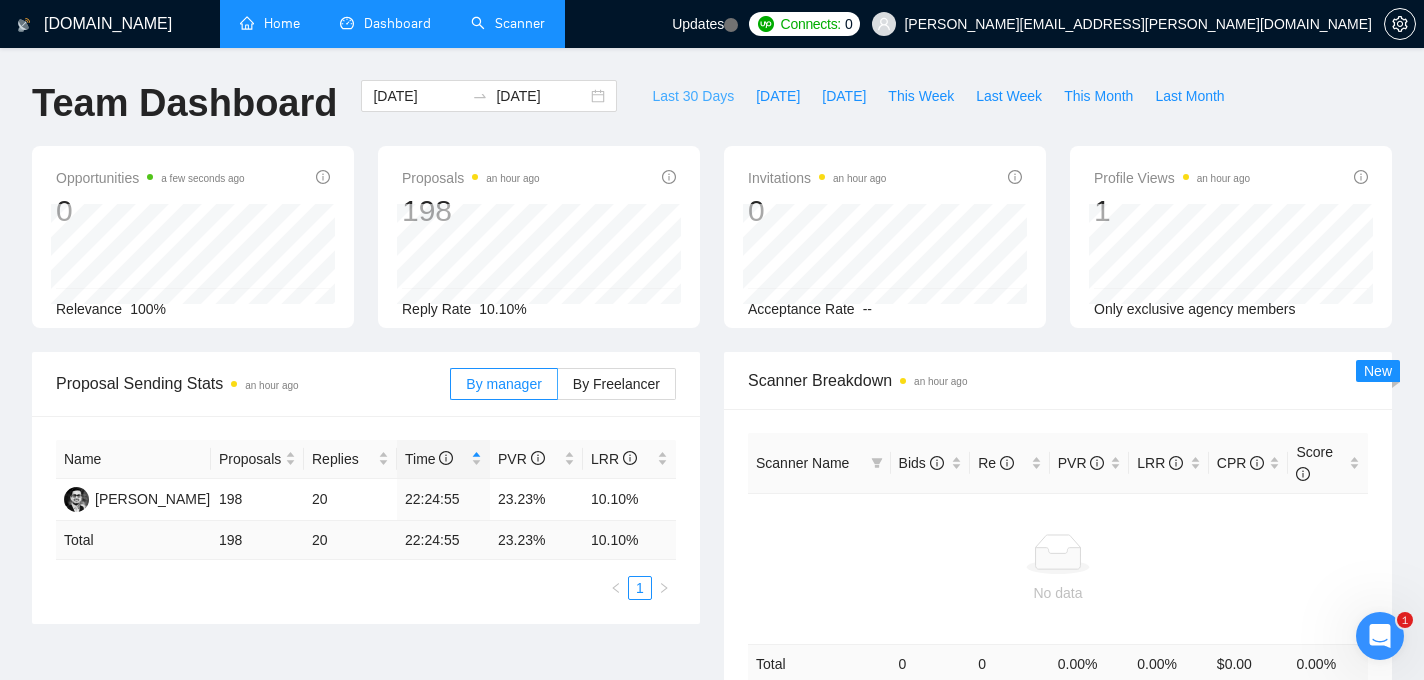 click on "Last 30 Days" at bounding box center (693, 96) 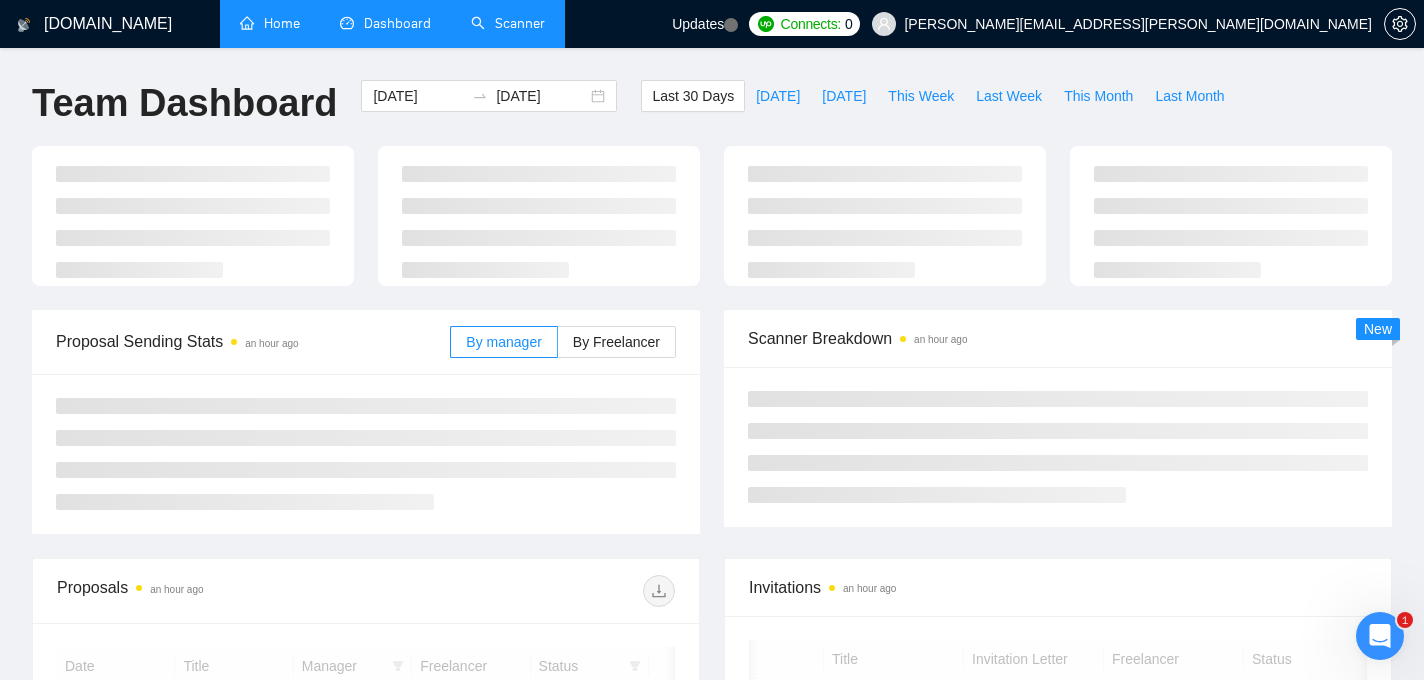 type on "2025-06-03" 